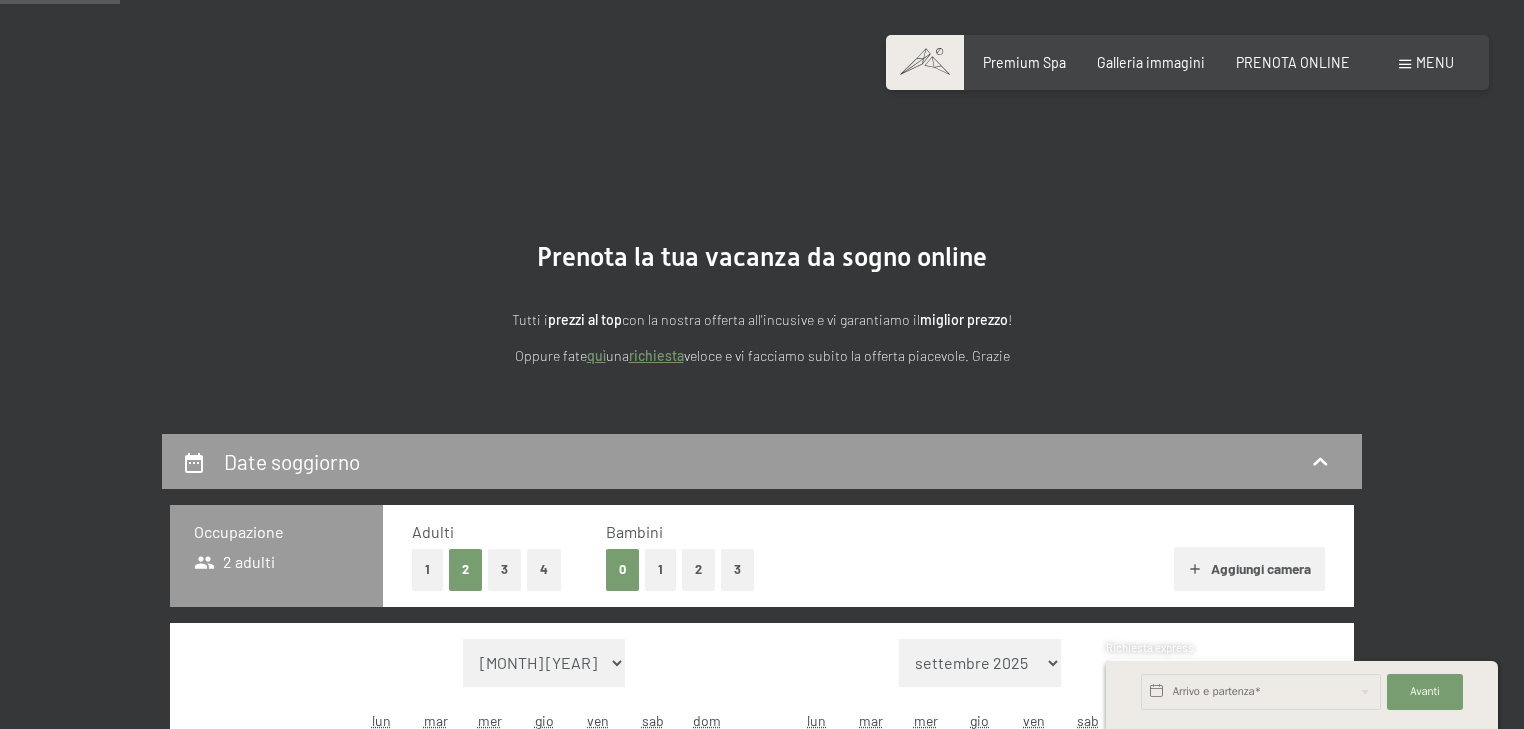 scroll, scrollTop: 533, scrollLeft: 0, axis: vertical 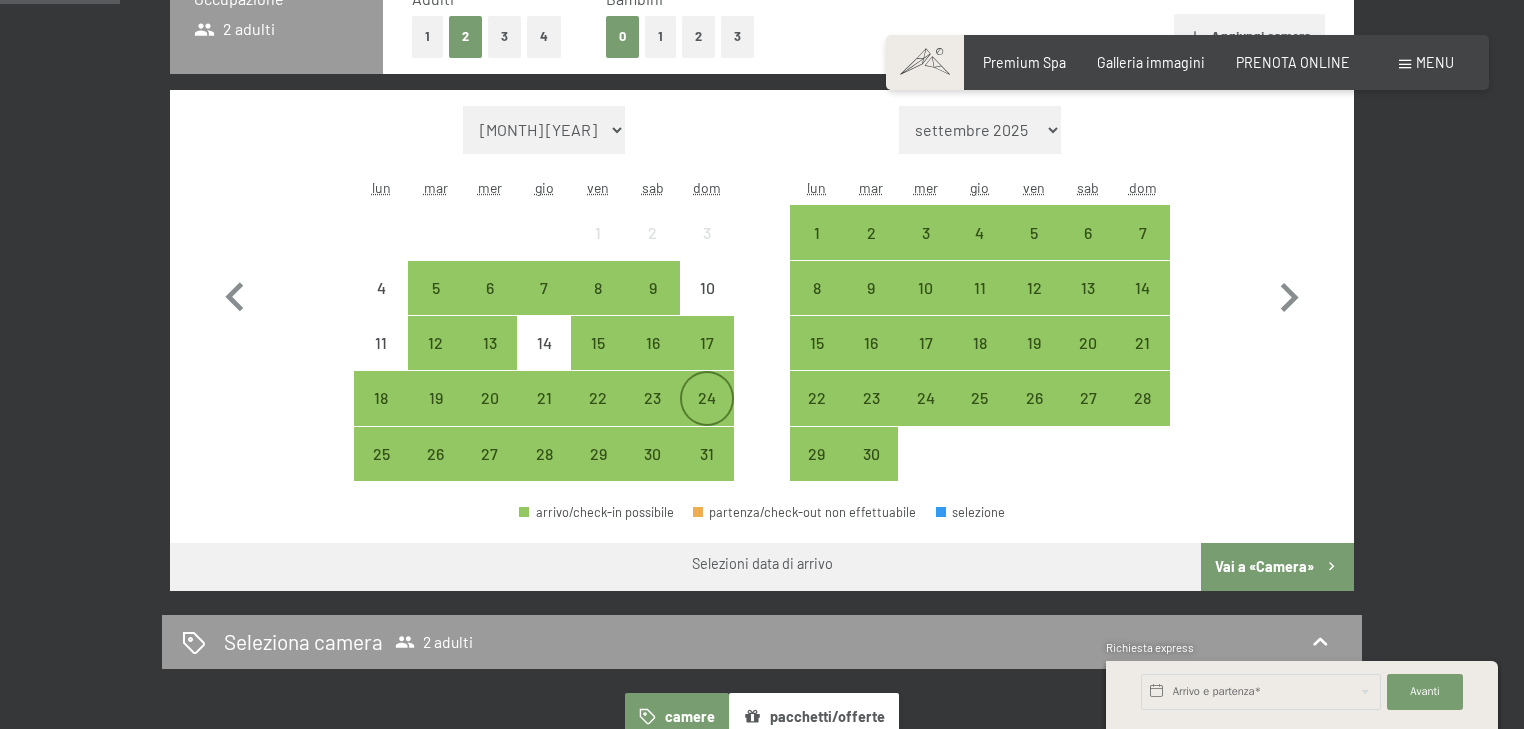 click on "24" at bounding box center (707, 415) 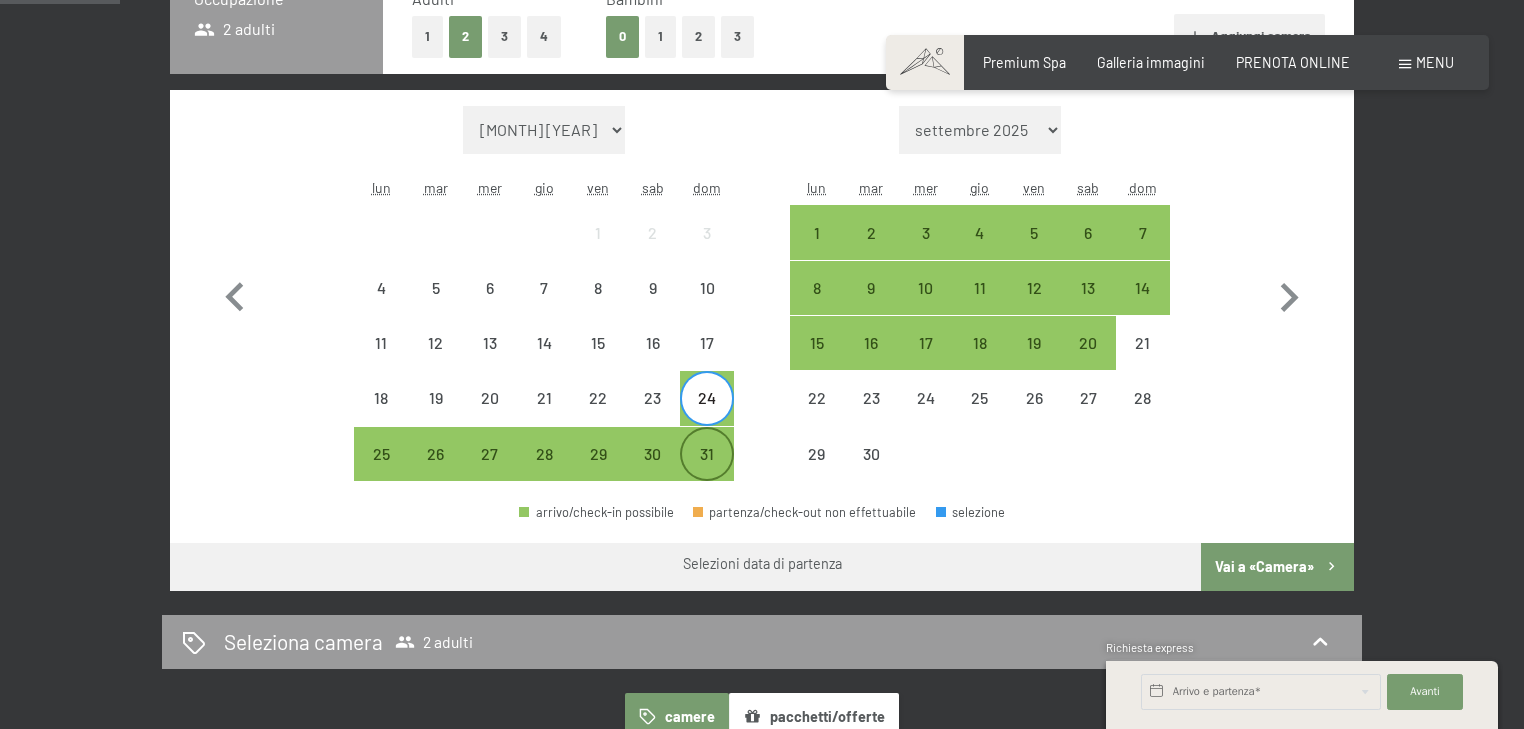 click on "31" at bounding box center (707, 471) 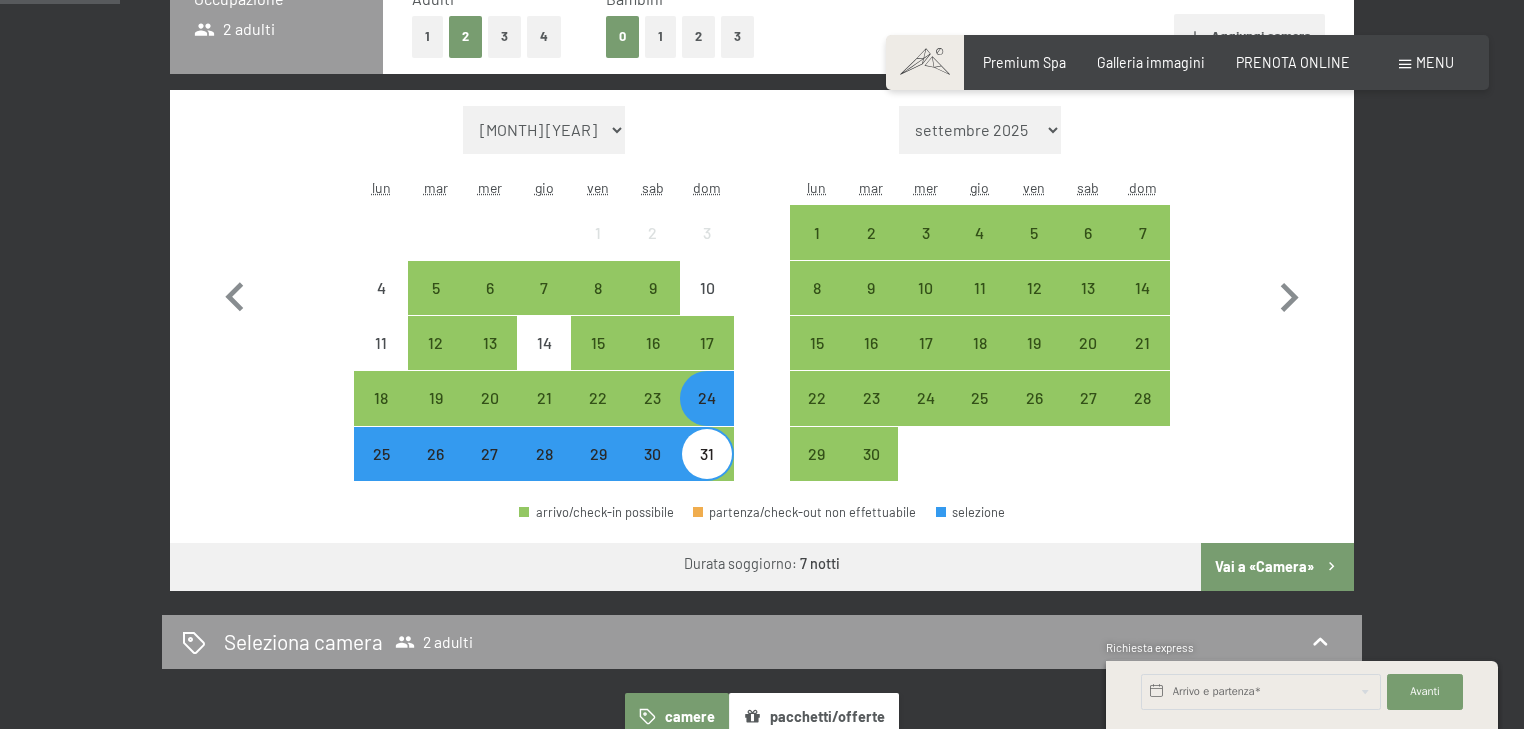 click on "Vai a «Camera»" at bounding box center (1277, 567) 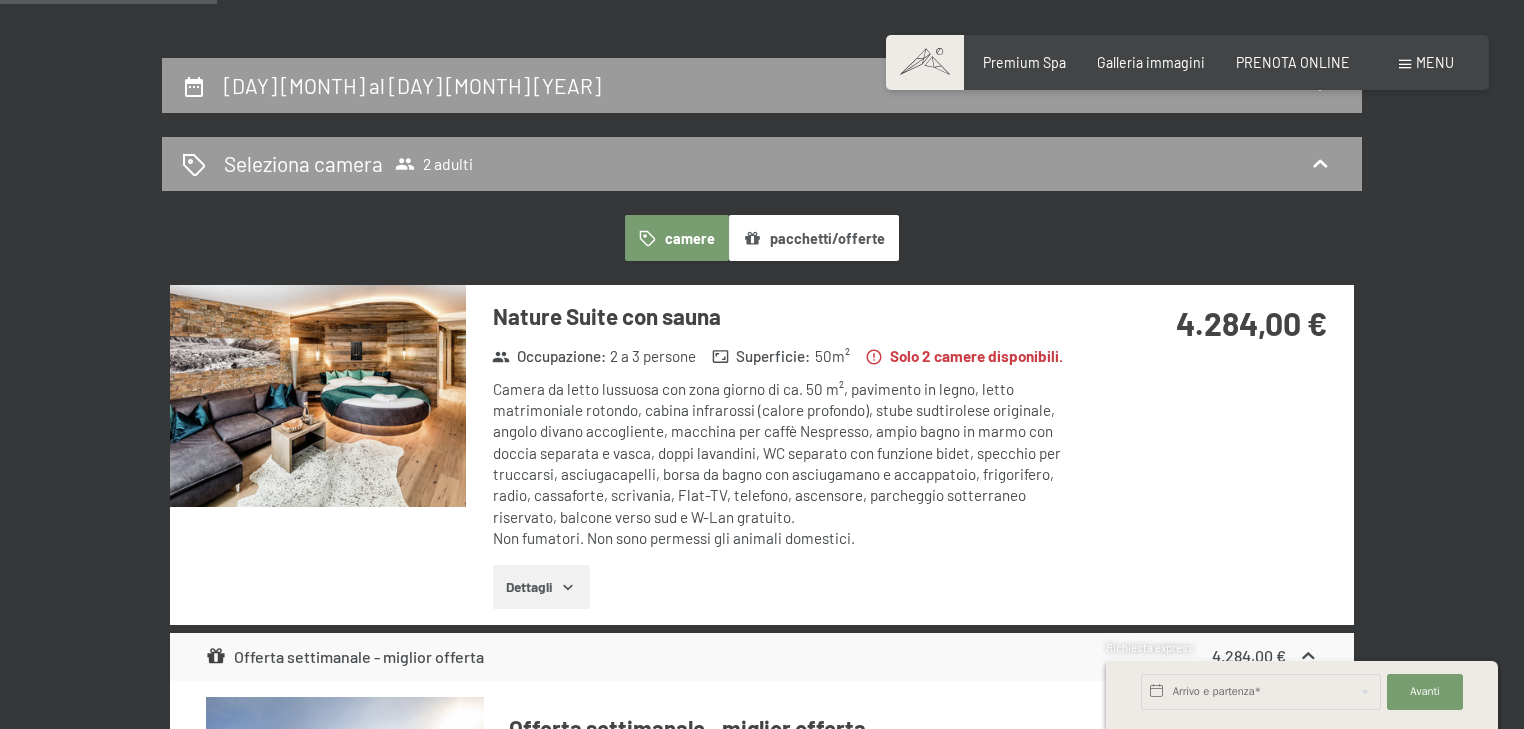 scroll, scrollTop: 300, scrollLeft: 0, axis: vertical 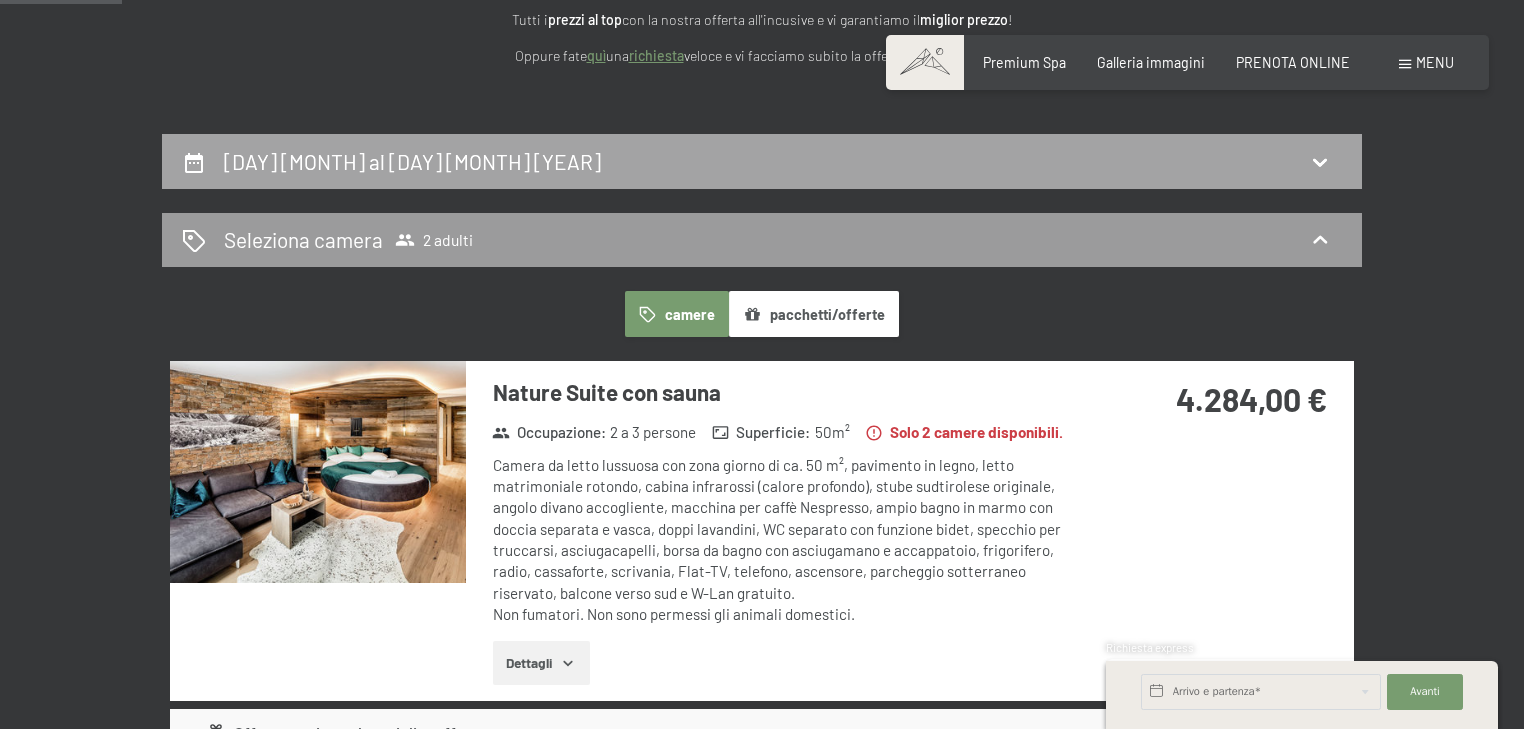 click on "[DAY] [MONTH] al [DAY] [MONTH] [YEAR]" at bounding box center (762, 161) 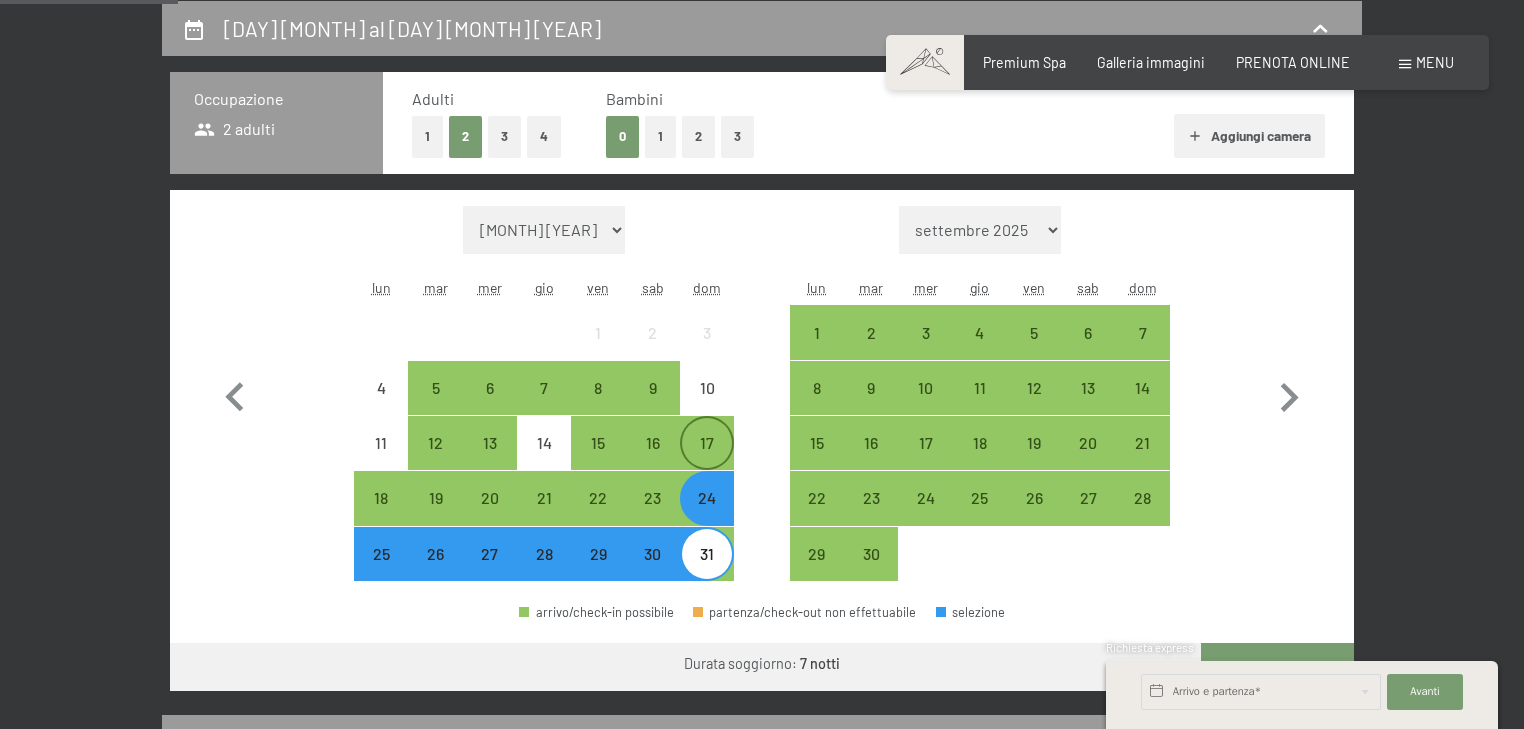 click on "17" at bounding box center [707, 460] 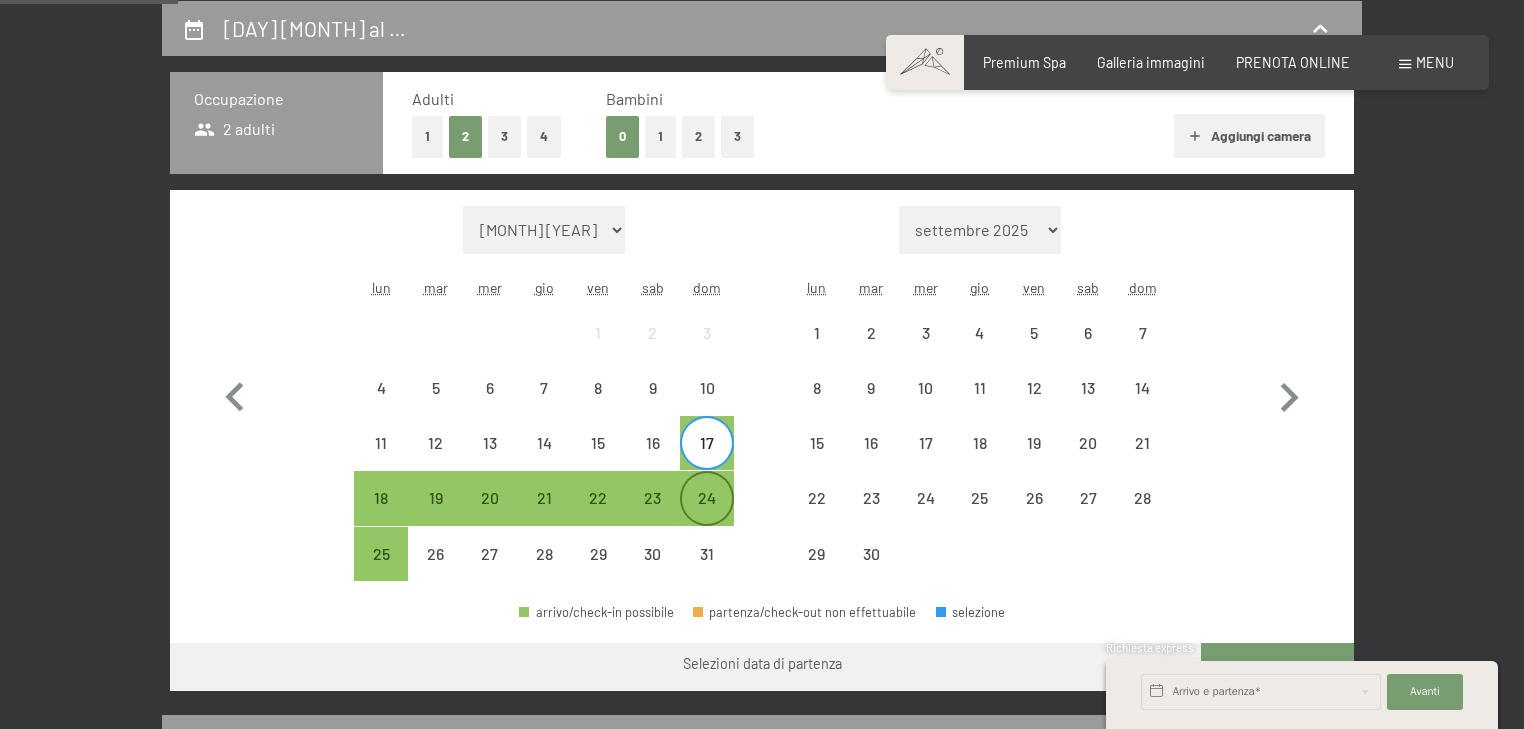 click on "24" at bounding box center [707, 498] 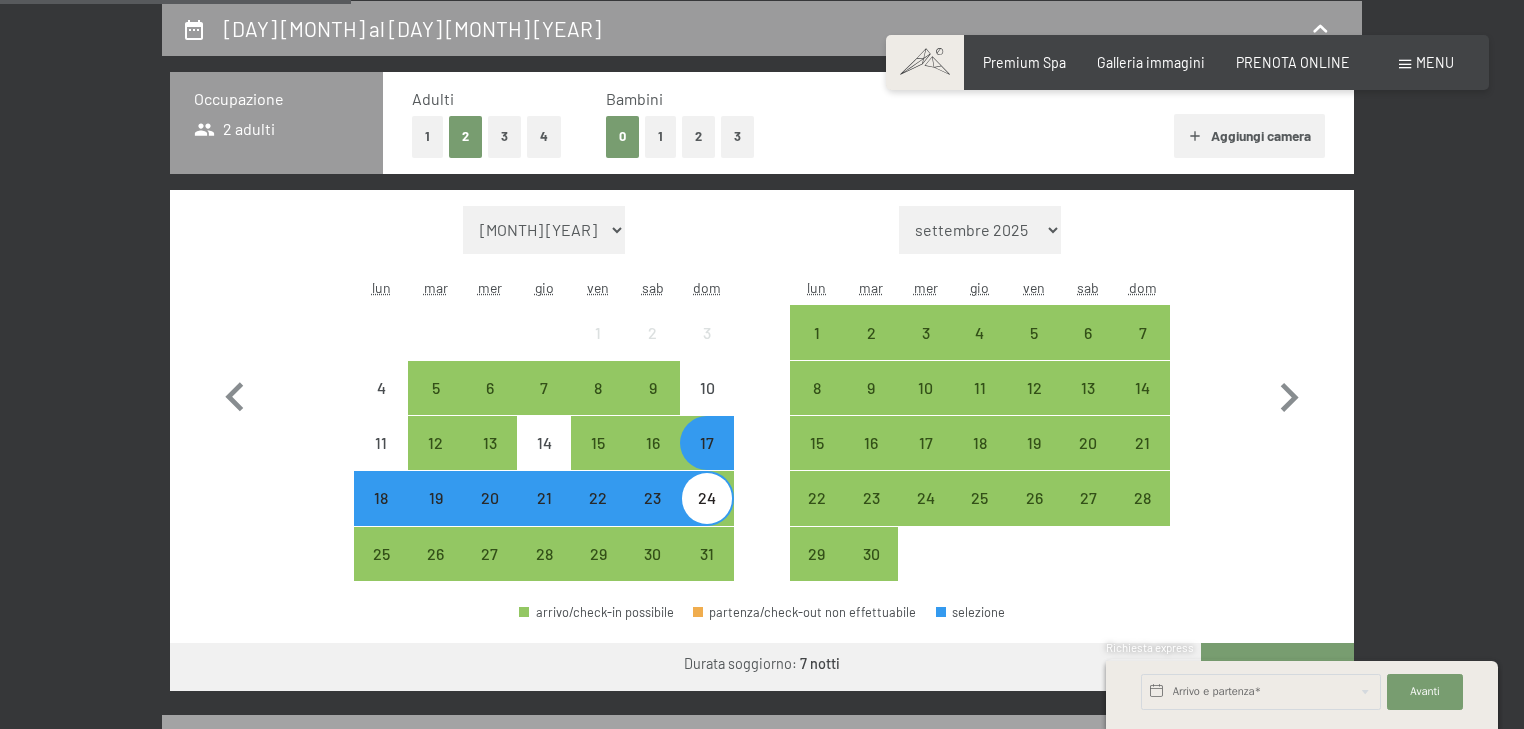 scroll, scrollTop: 567, scrollLeft: 0, axis: vertical 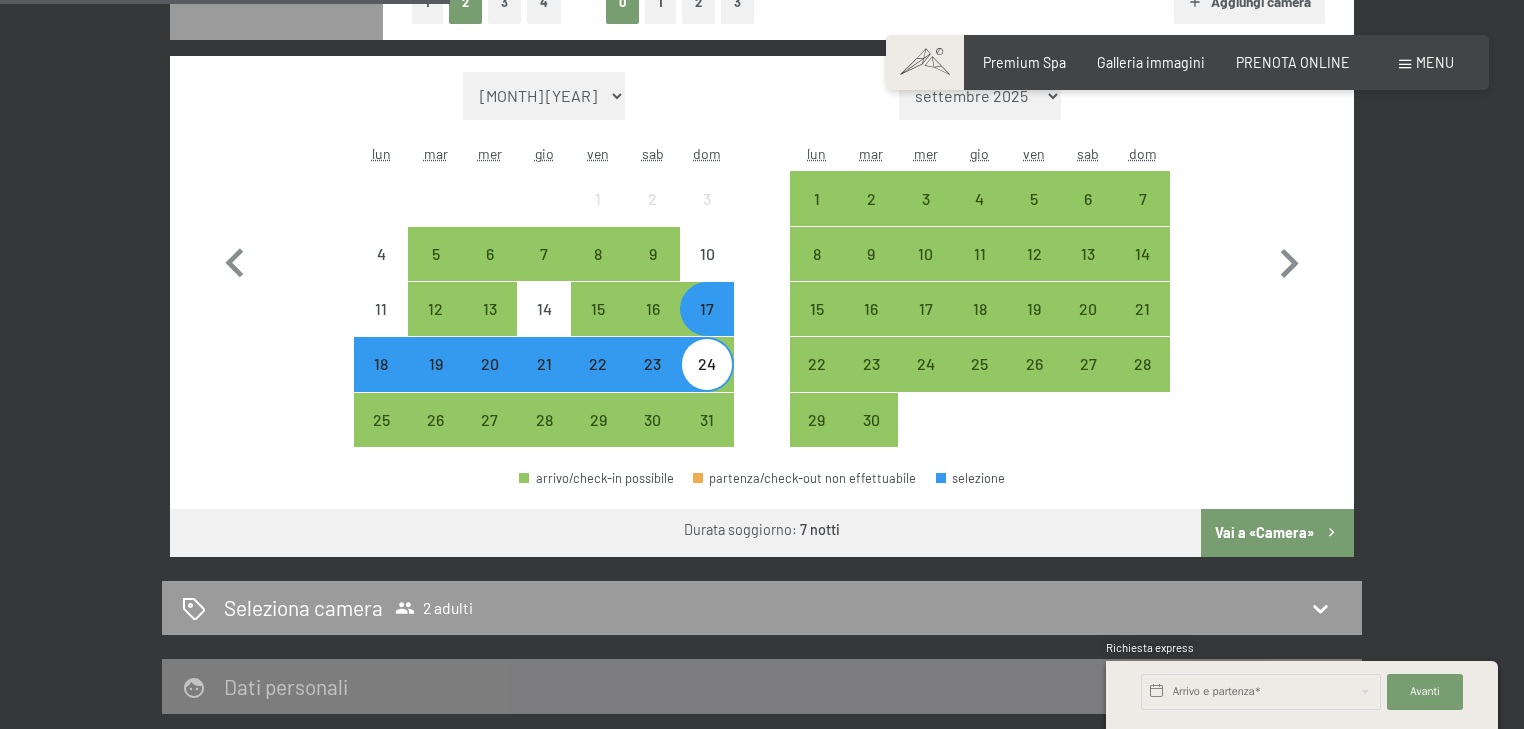 click on "Vai a «Camera»" at bounding box center [1277, 533] 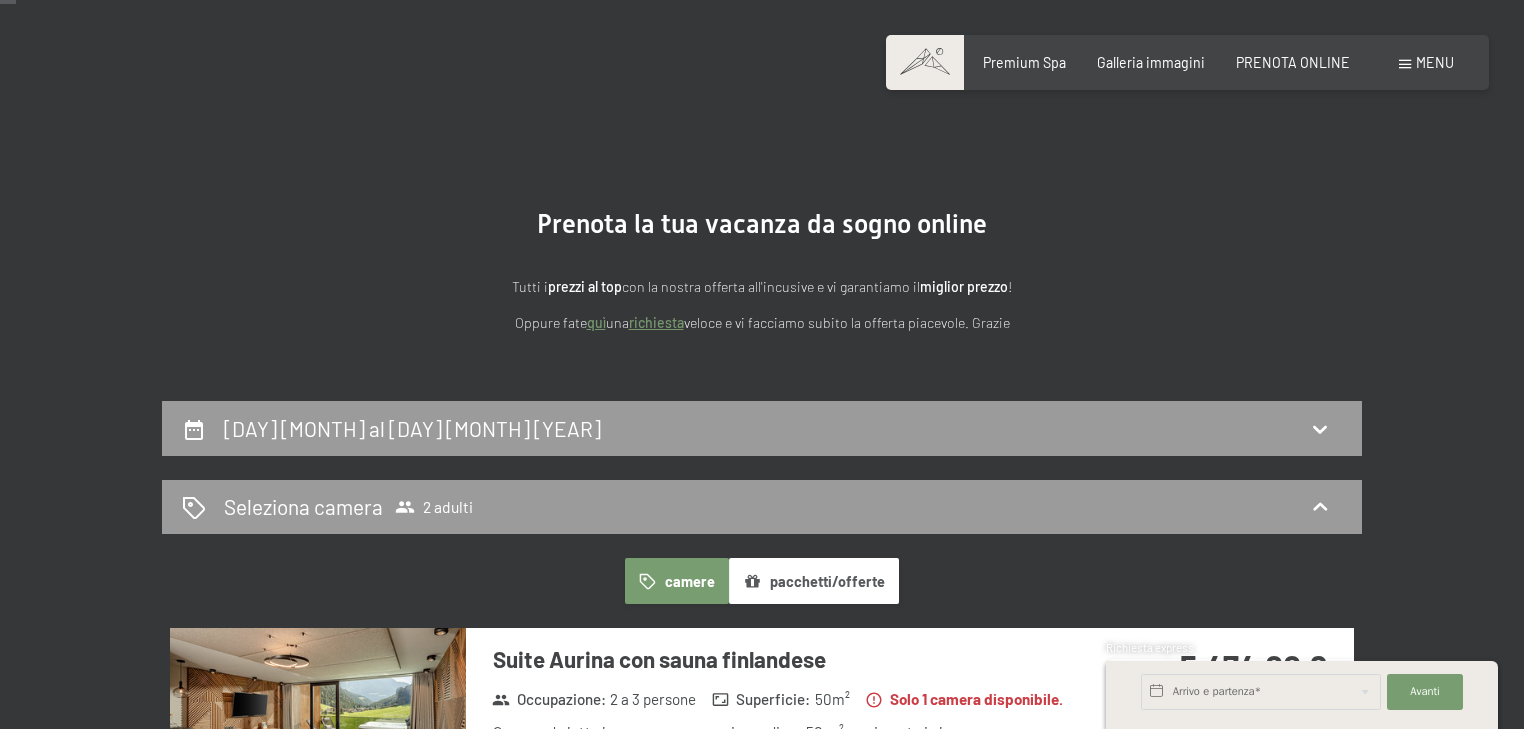 scroll, scrollTop: 0, scrollLeft: 0, axis: both 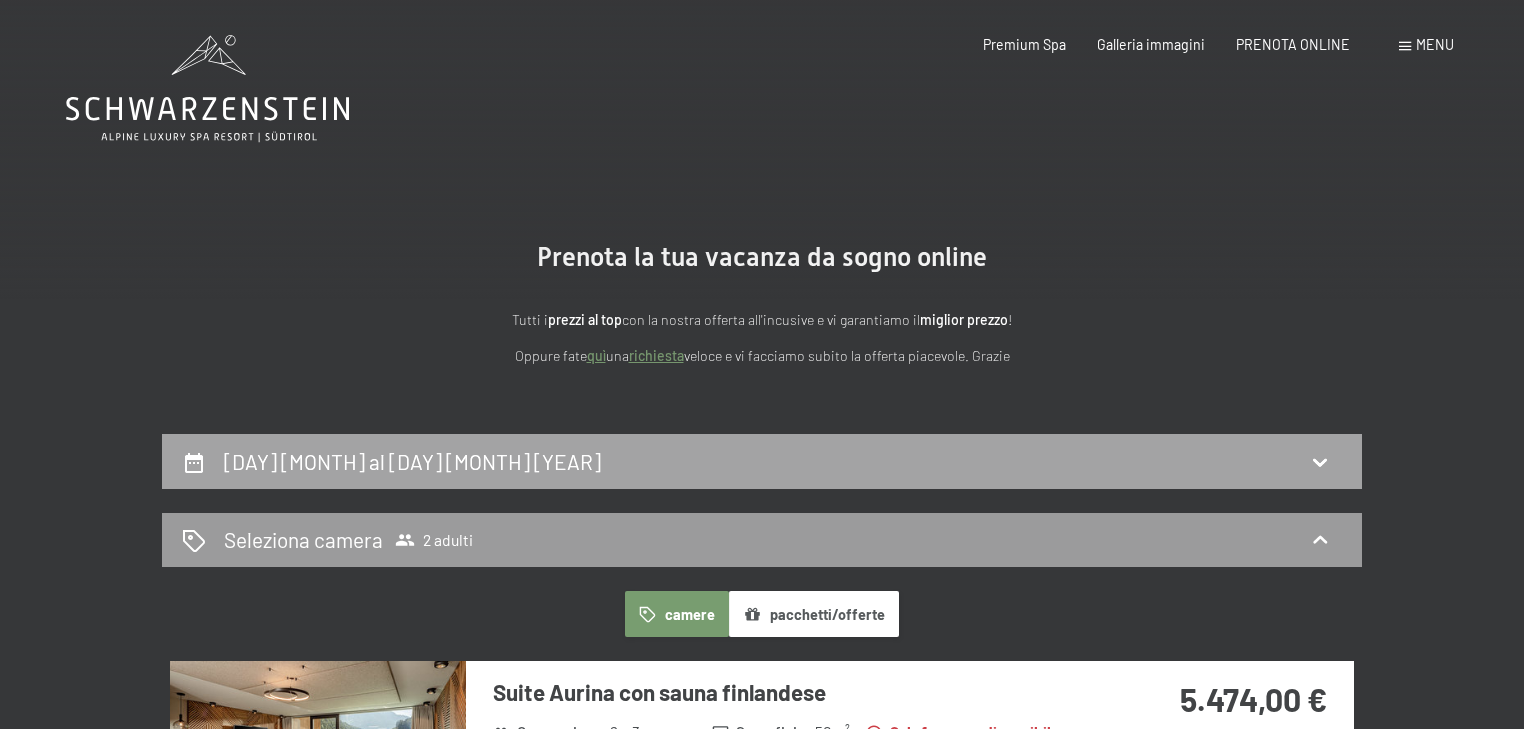 click on "[DAY] [MONTH] al [DAY] [MONTH] [YEAR]" at bounding box center [762, 461] 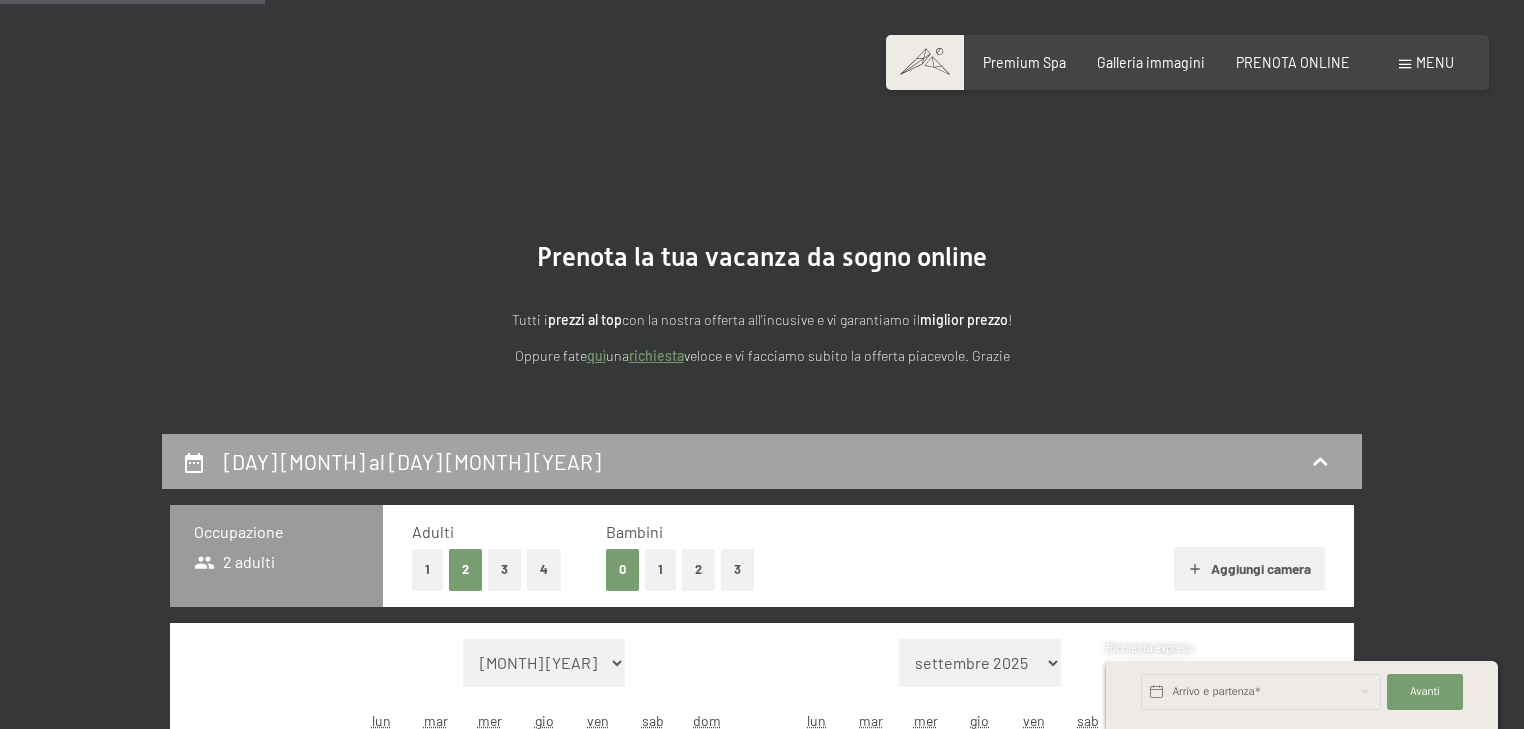 scroll, scrollTop: 433, scrollLeft: 0, axis: vertical 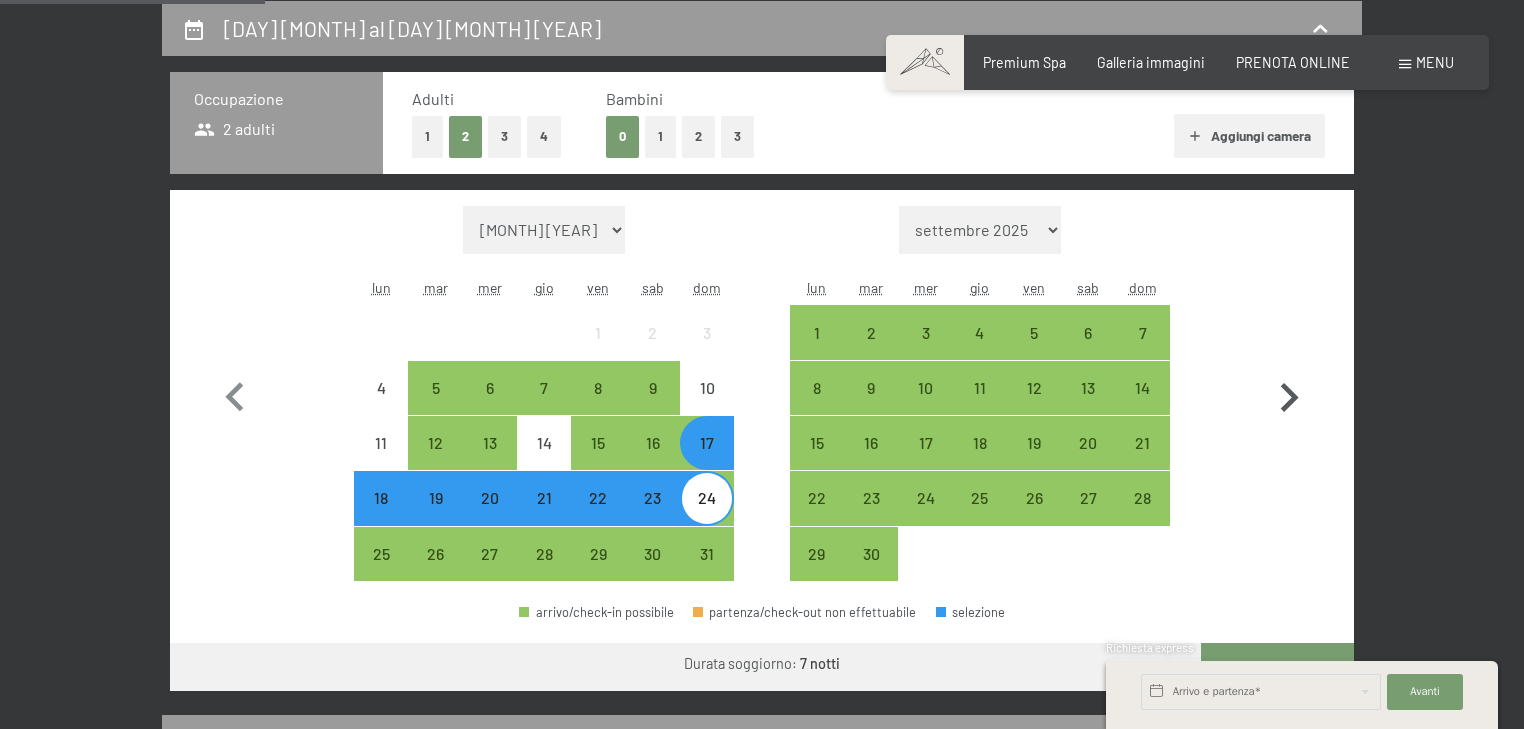 click 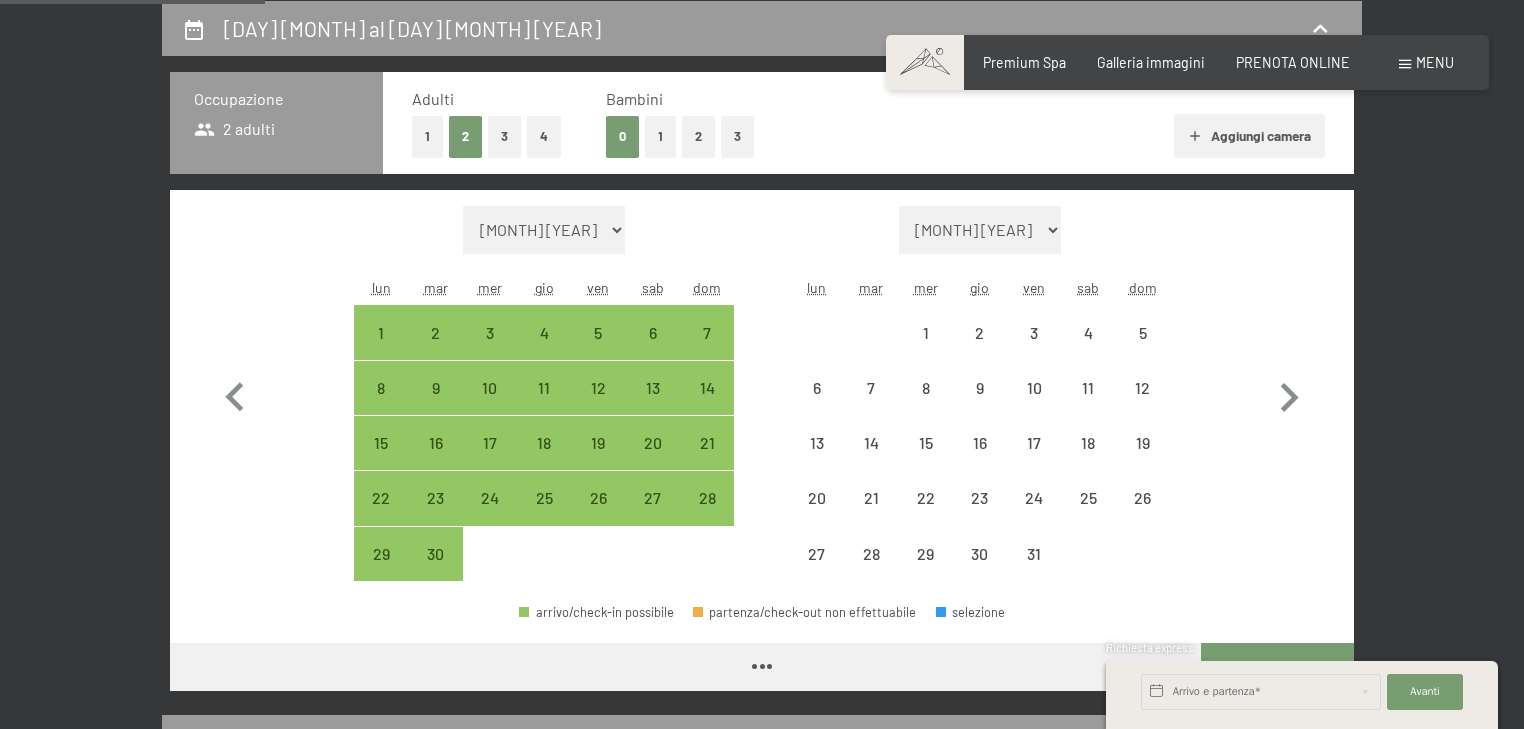 select on "[YEAR]-[MONTH]-[DAY]" 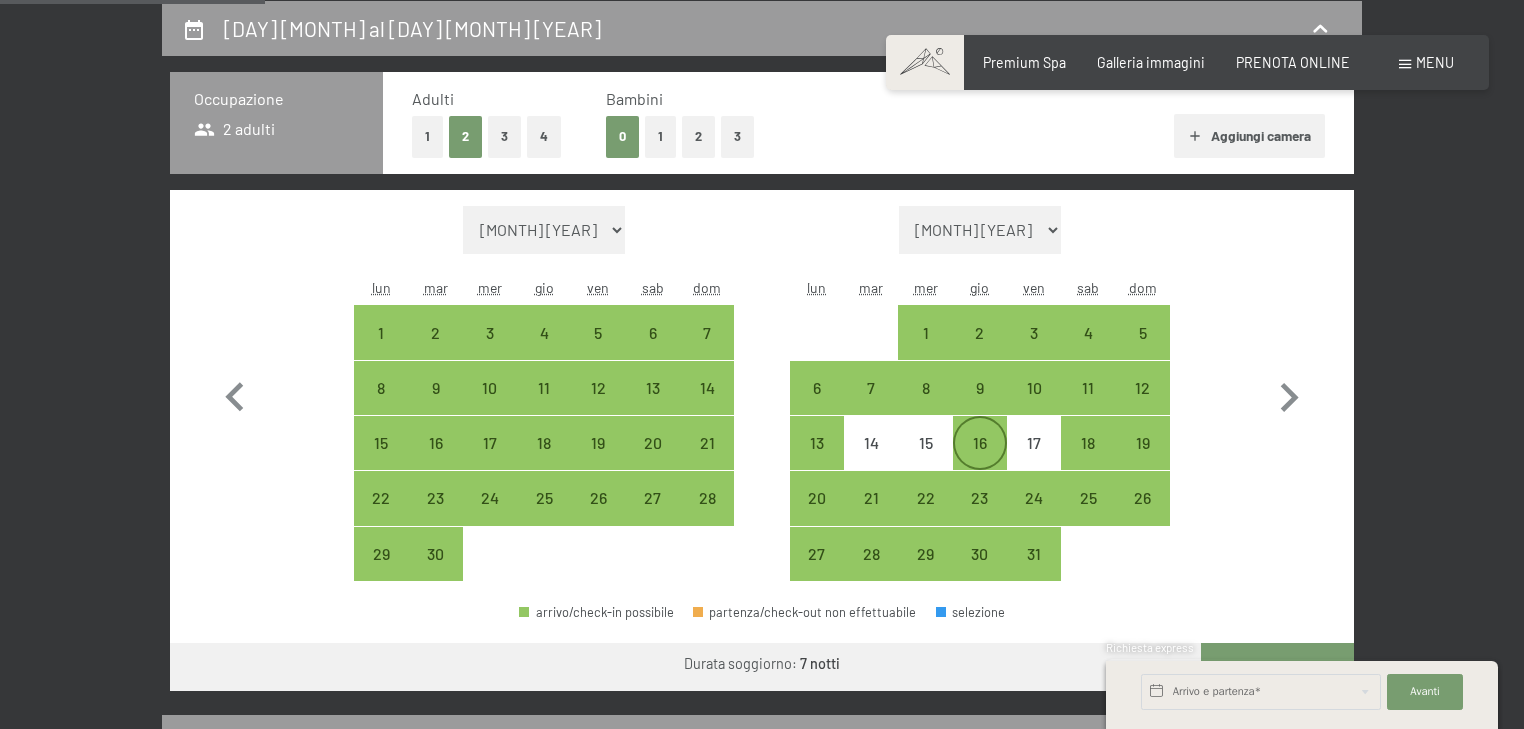 click on "16" at bounding box center (980, 460) 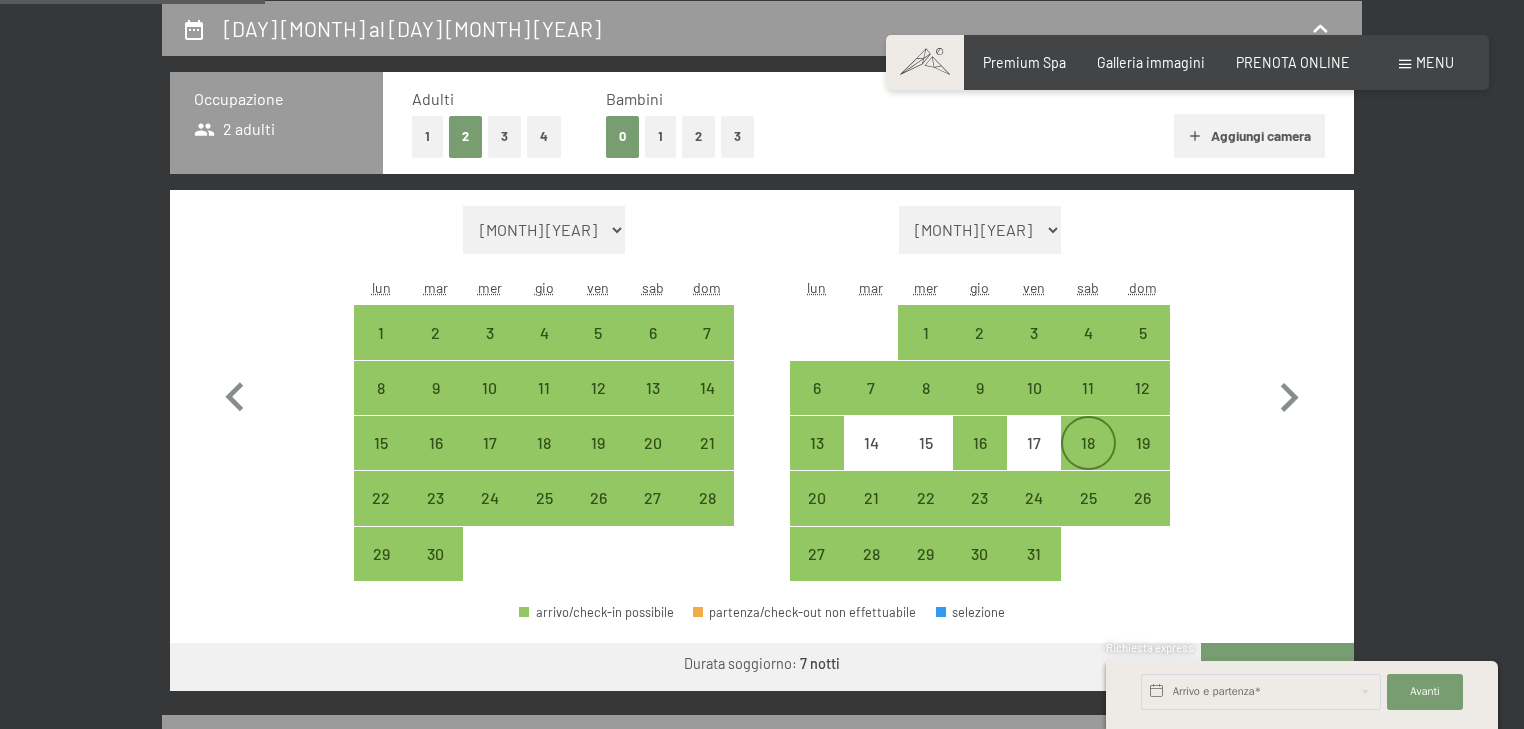 select on "[YEAR]-[MONTH]-[DAY]" 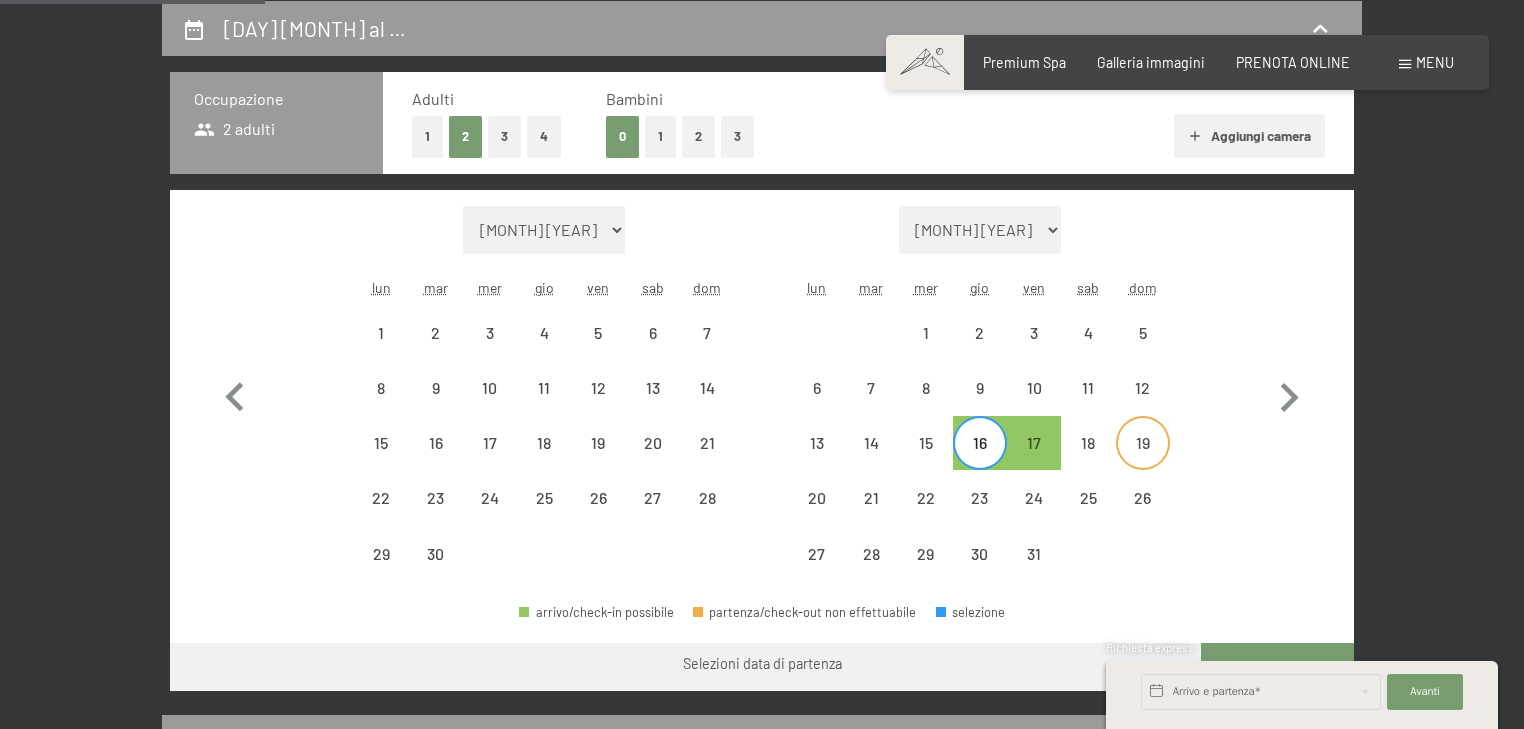 click on "19" at bounding box center [1143, 460] 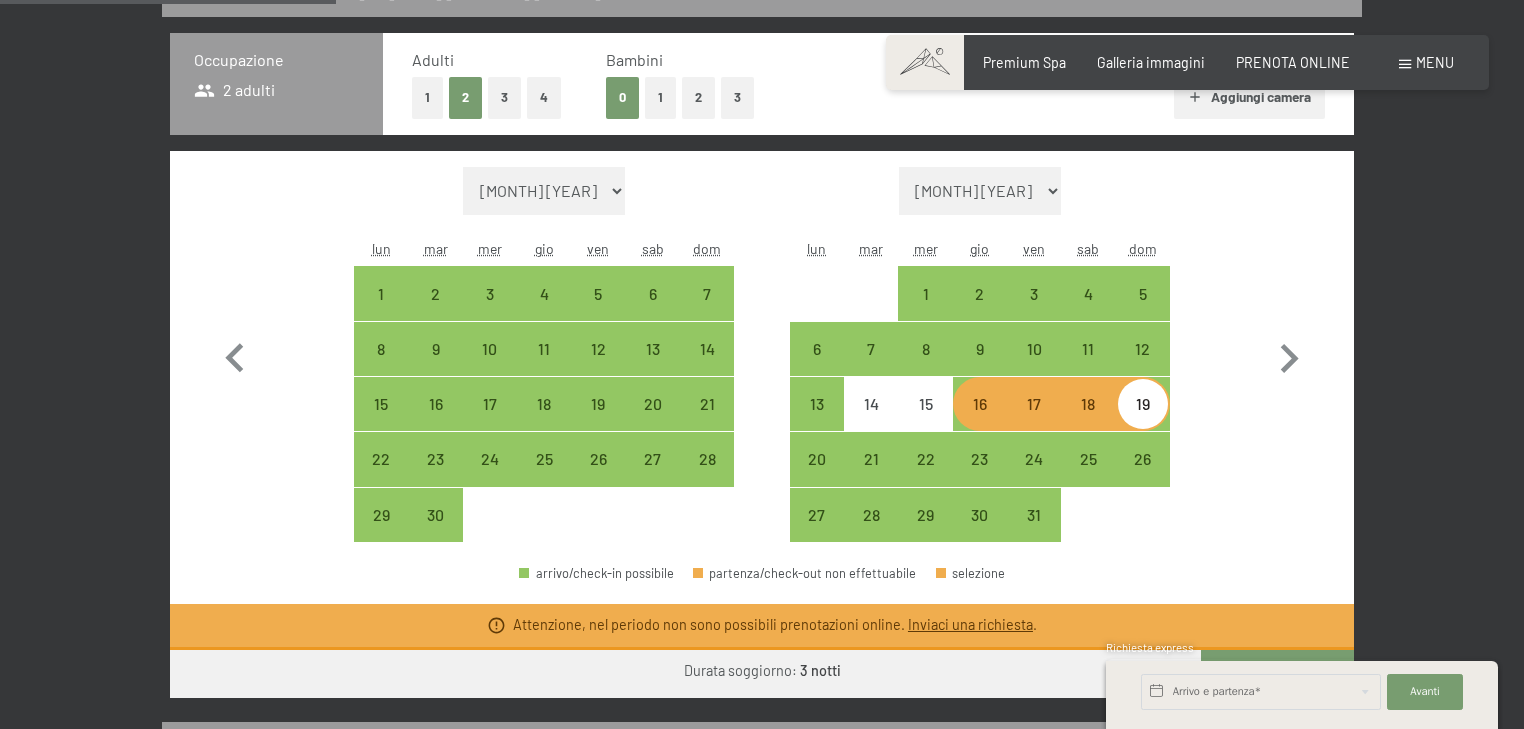 scroll, scrollTop: 433, scrollLeft: 0, axis: vertical 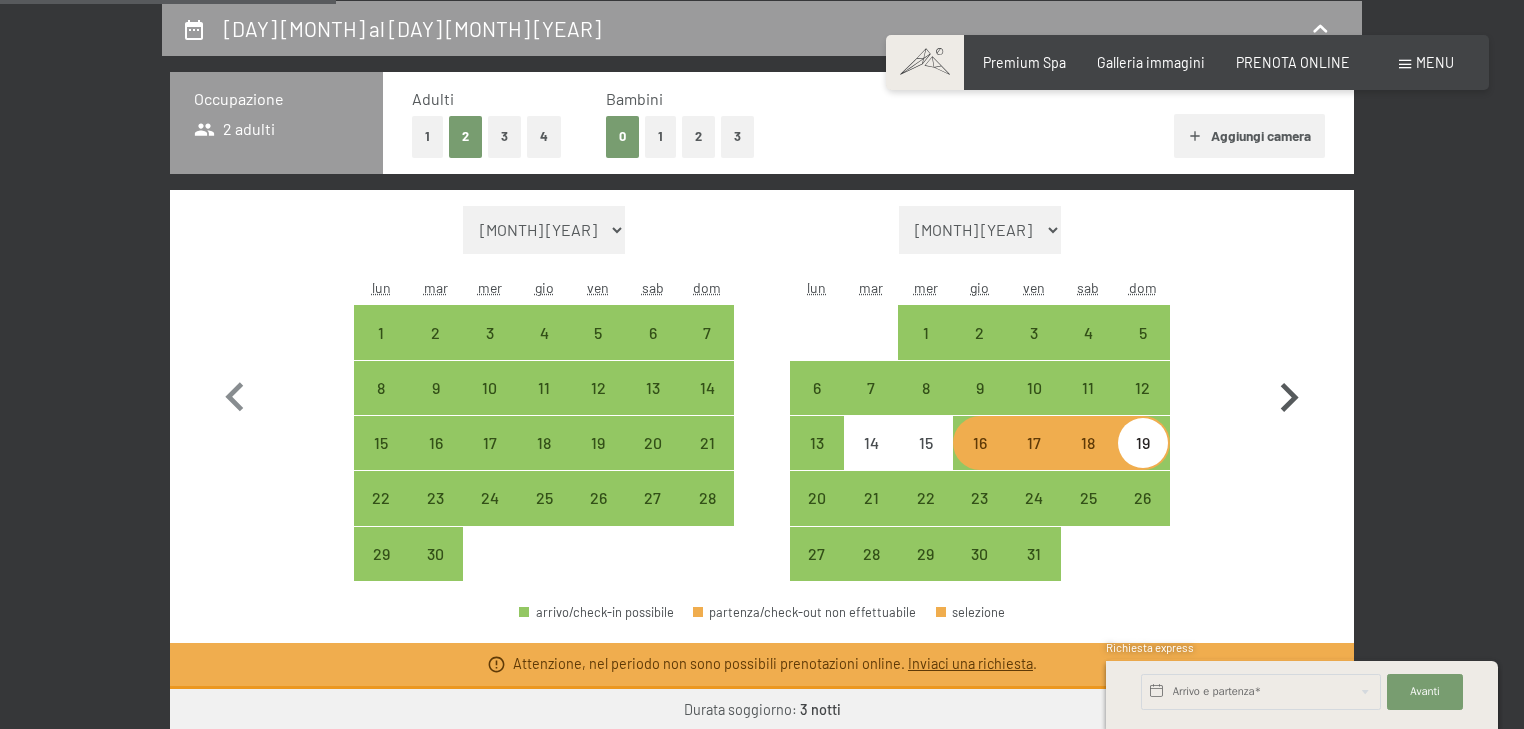 click 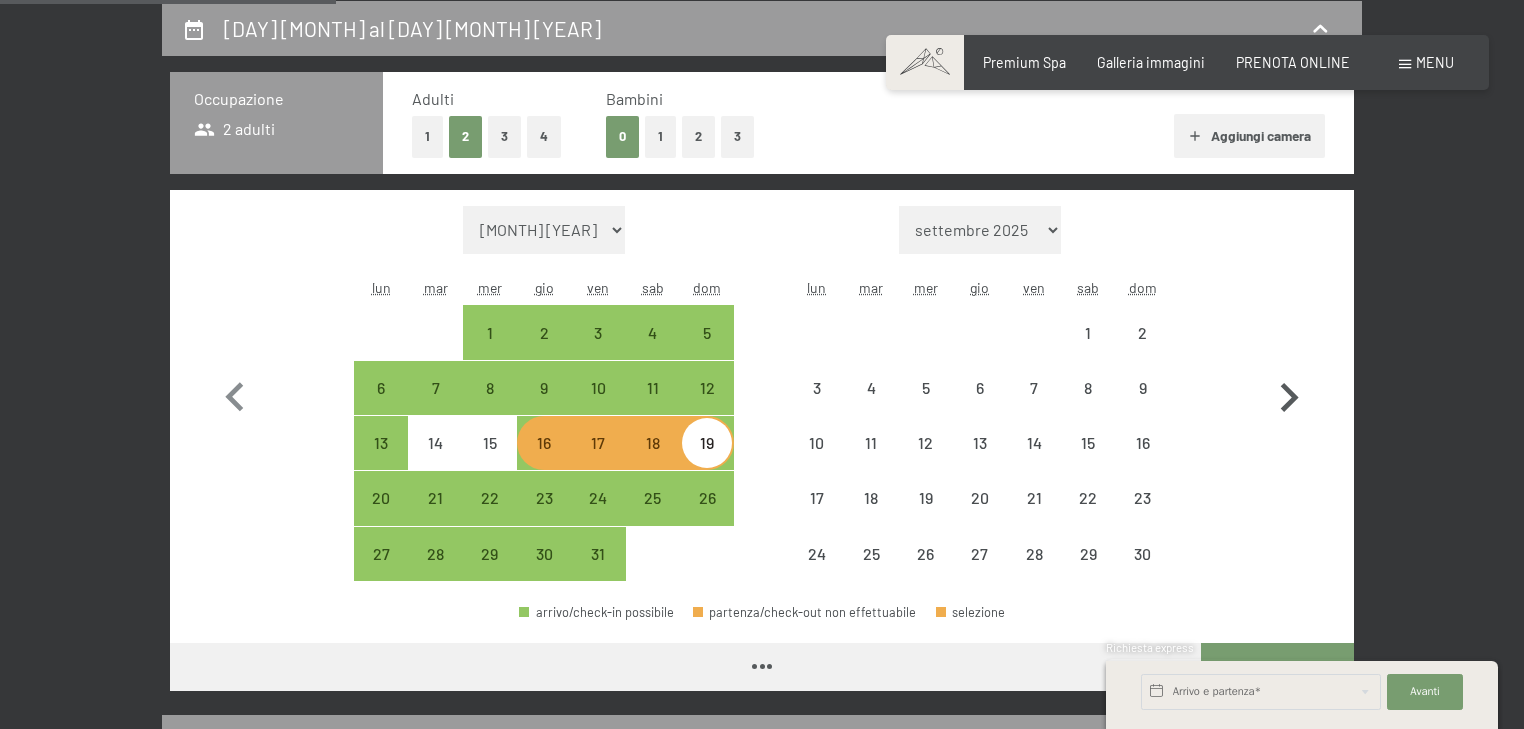 click 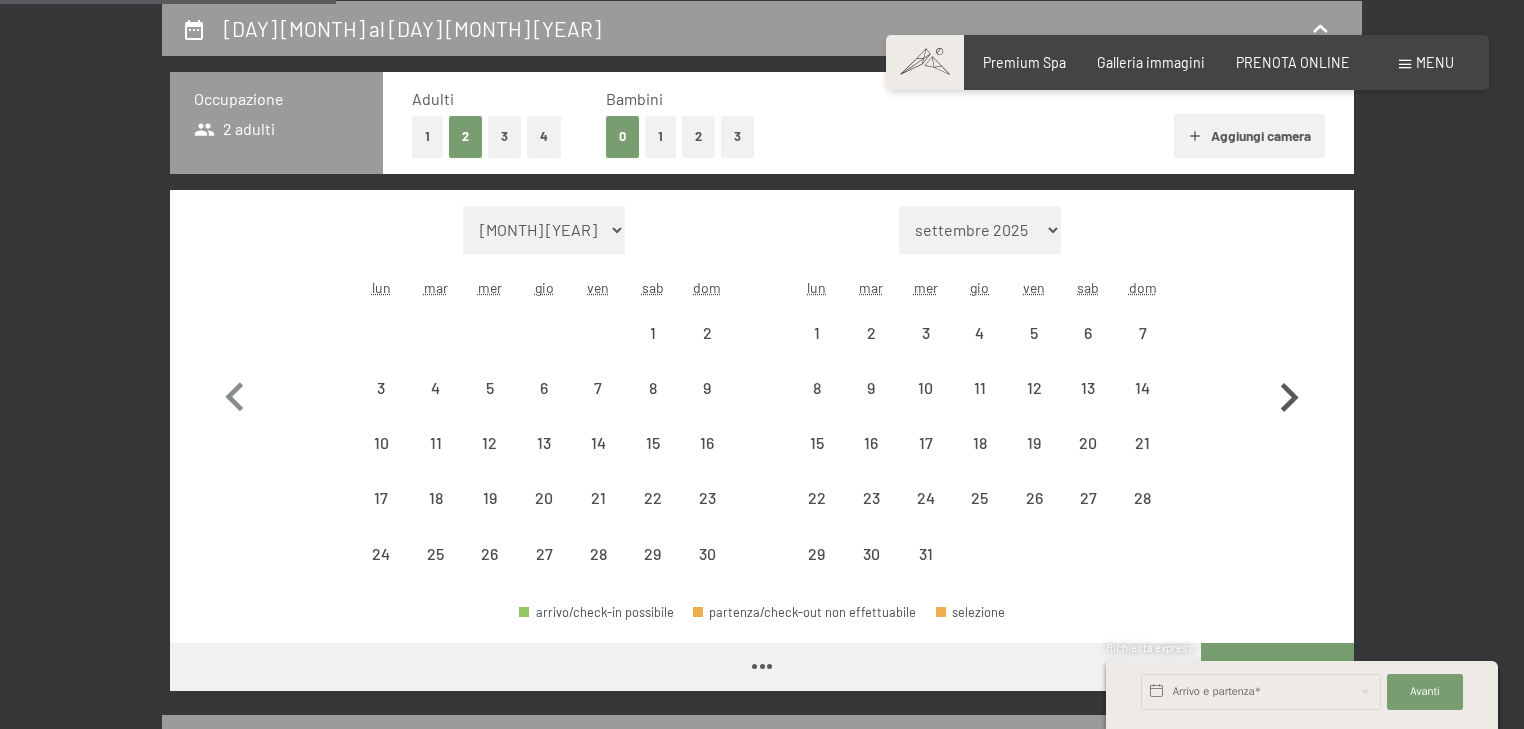 click 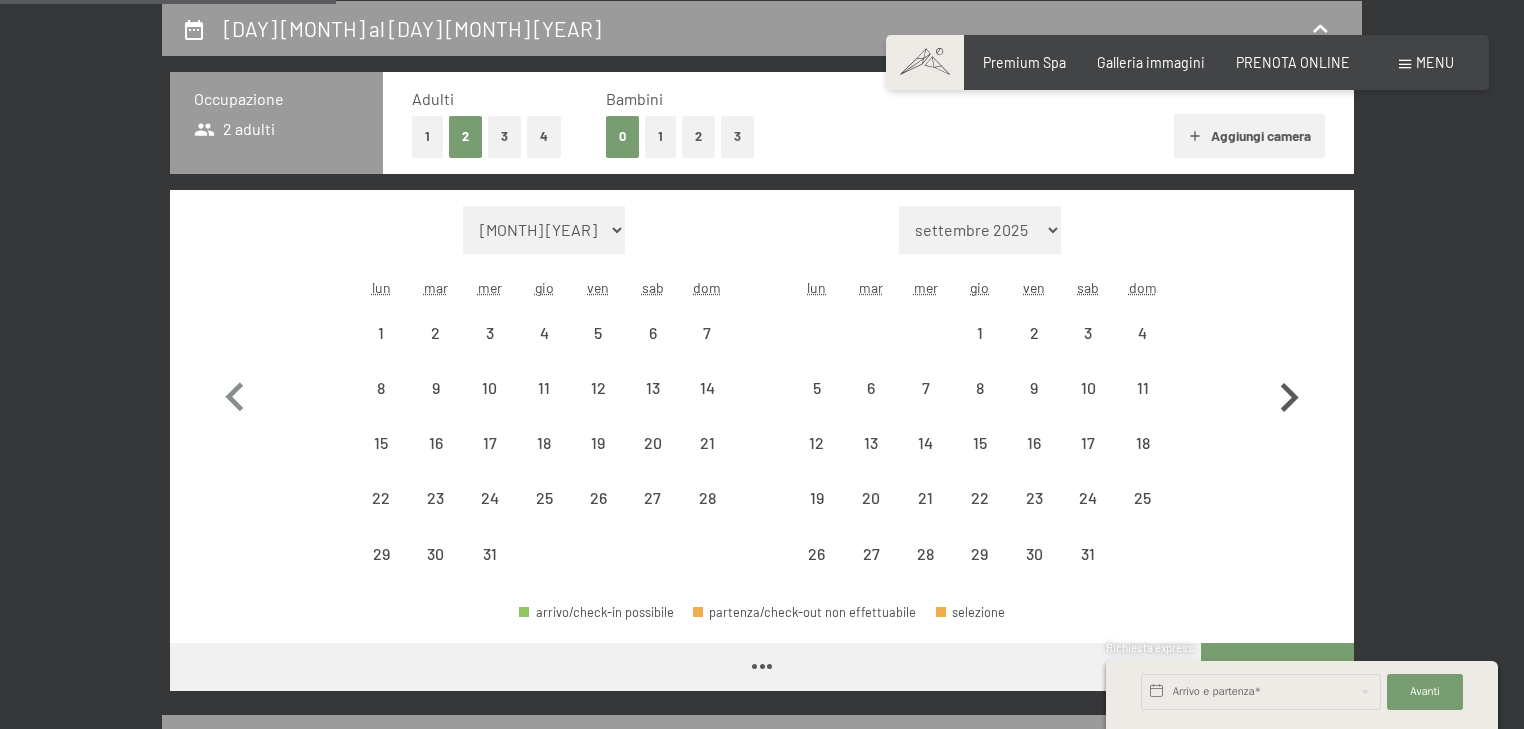 click 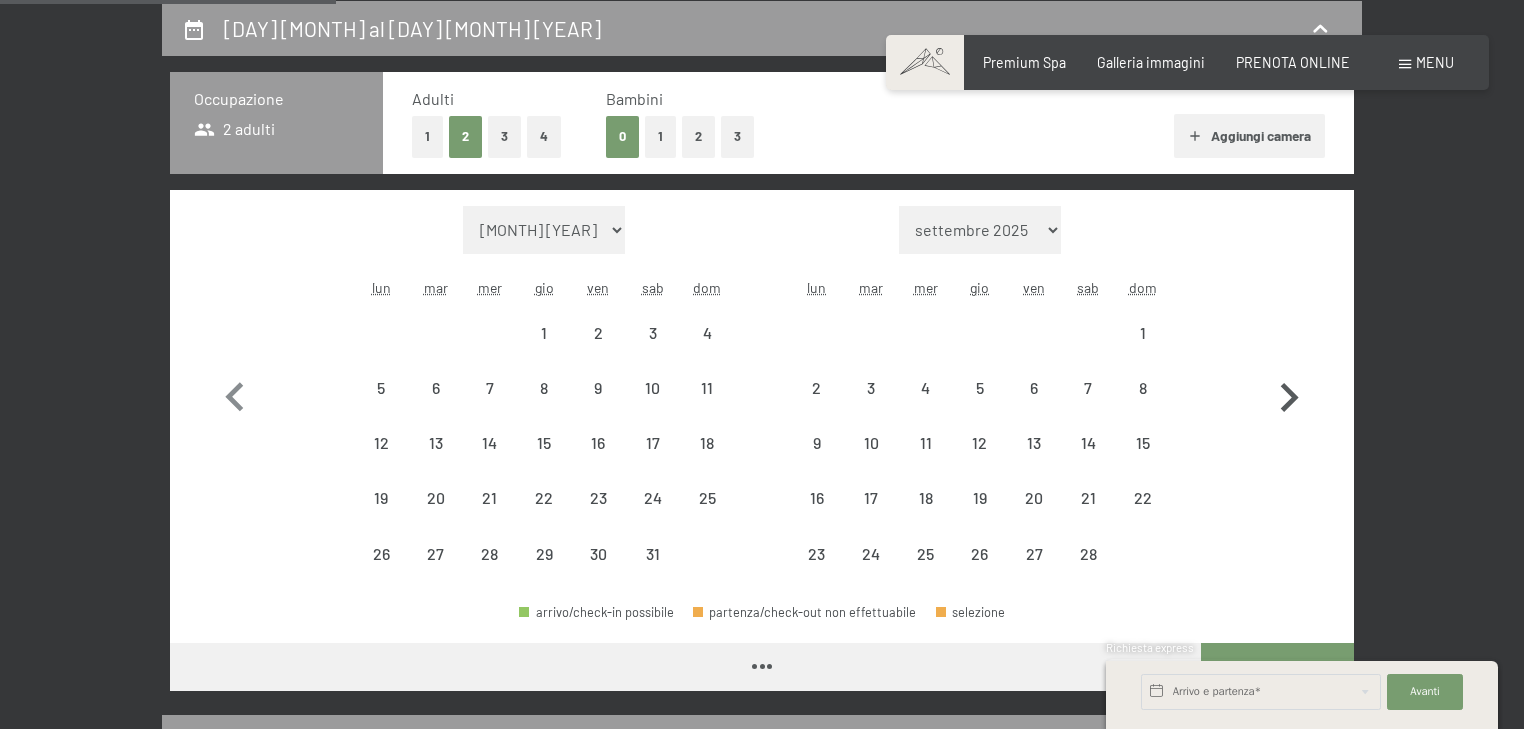 click 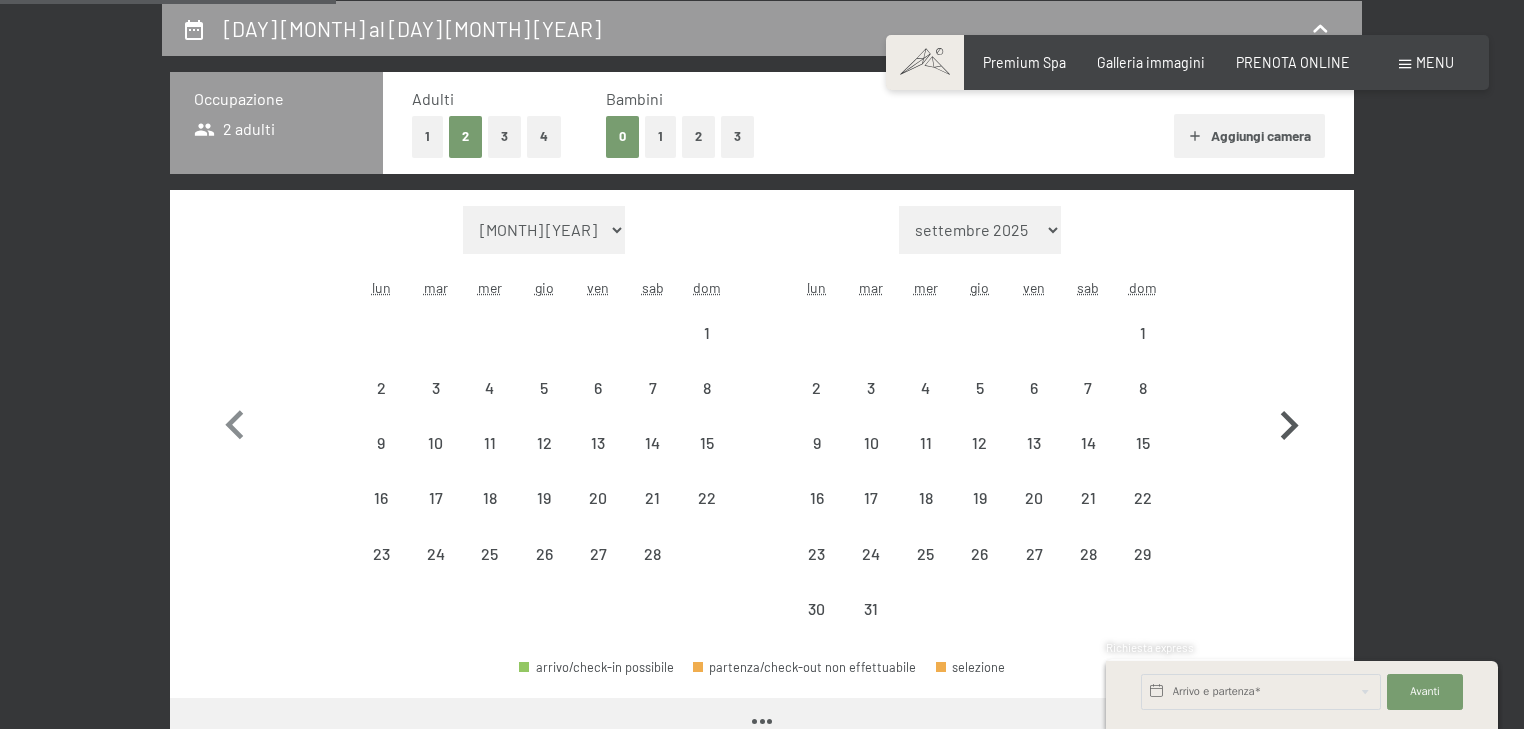 click 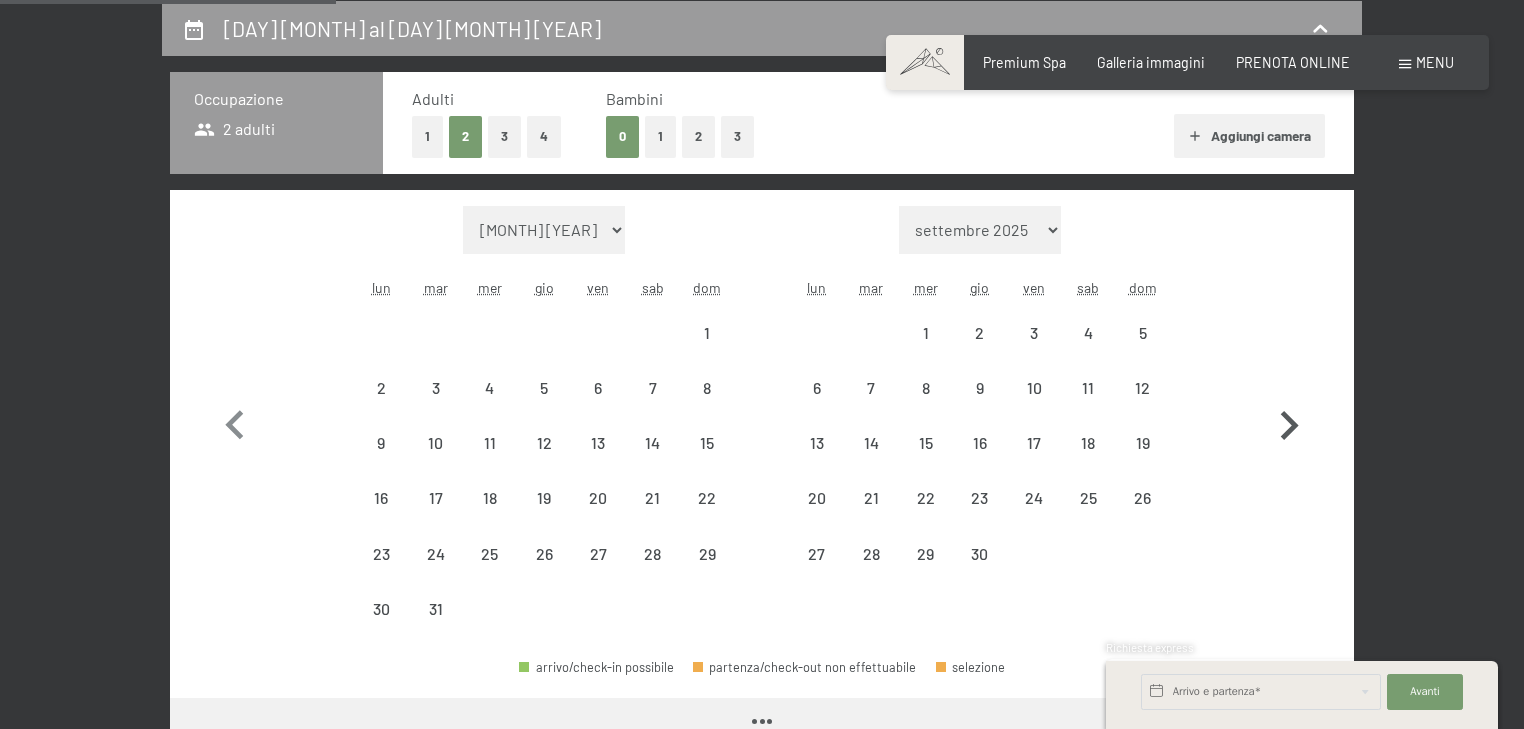 click 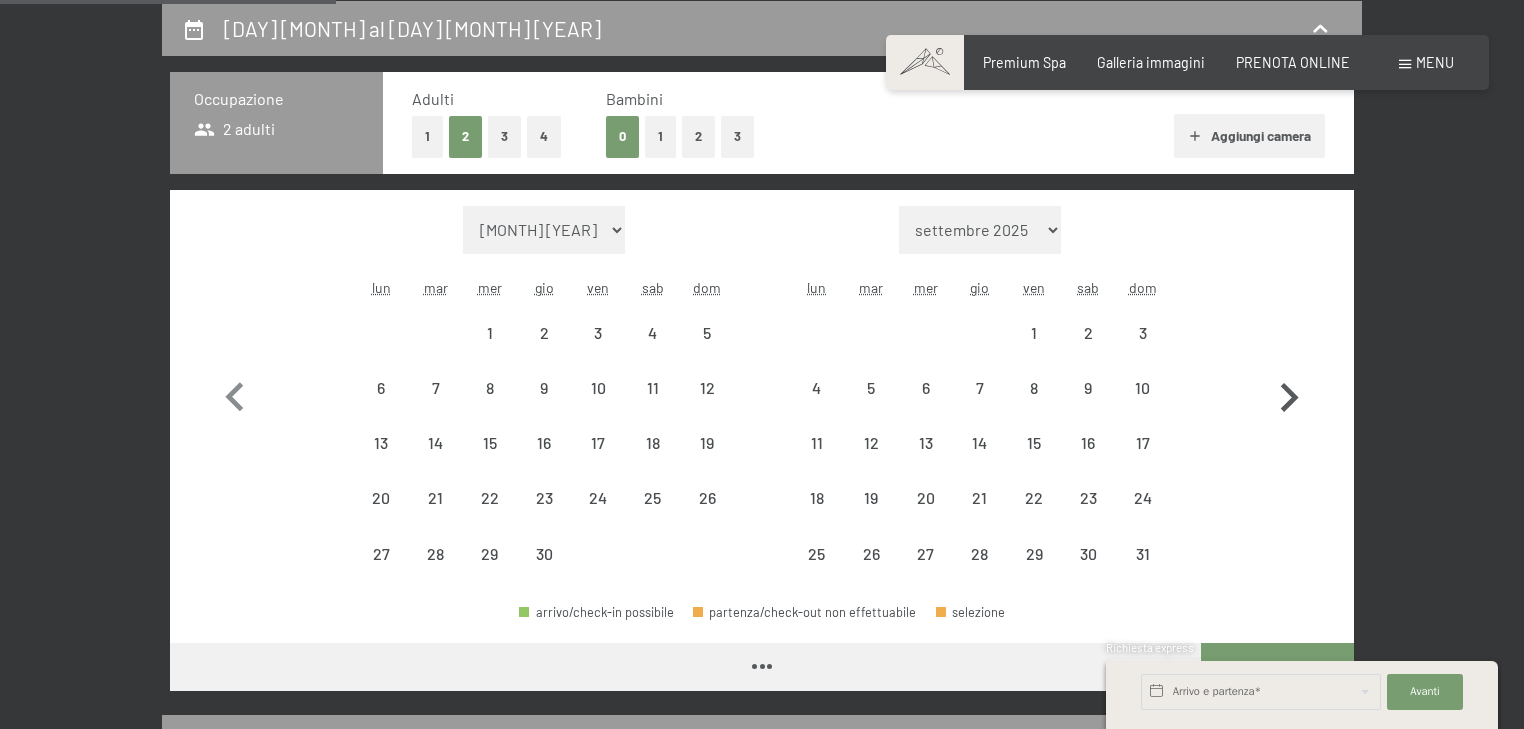 click 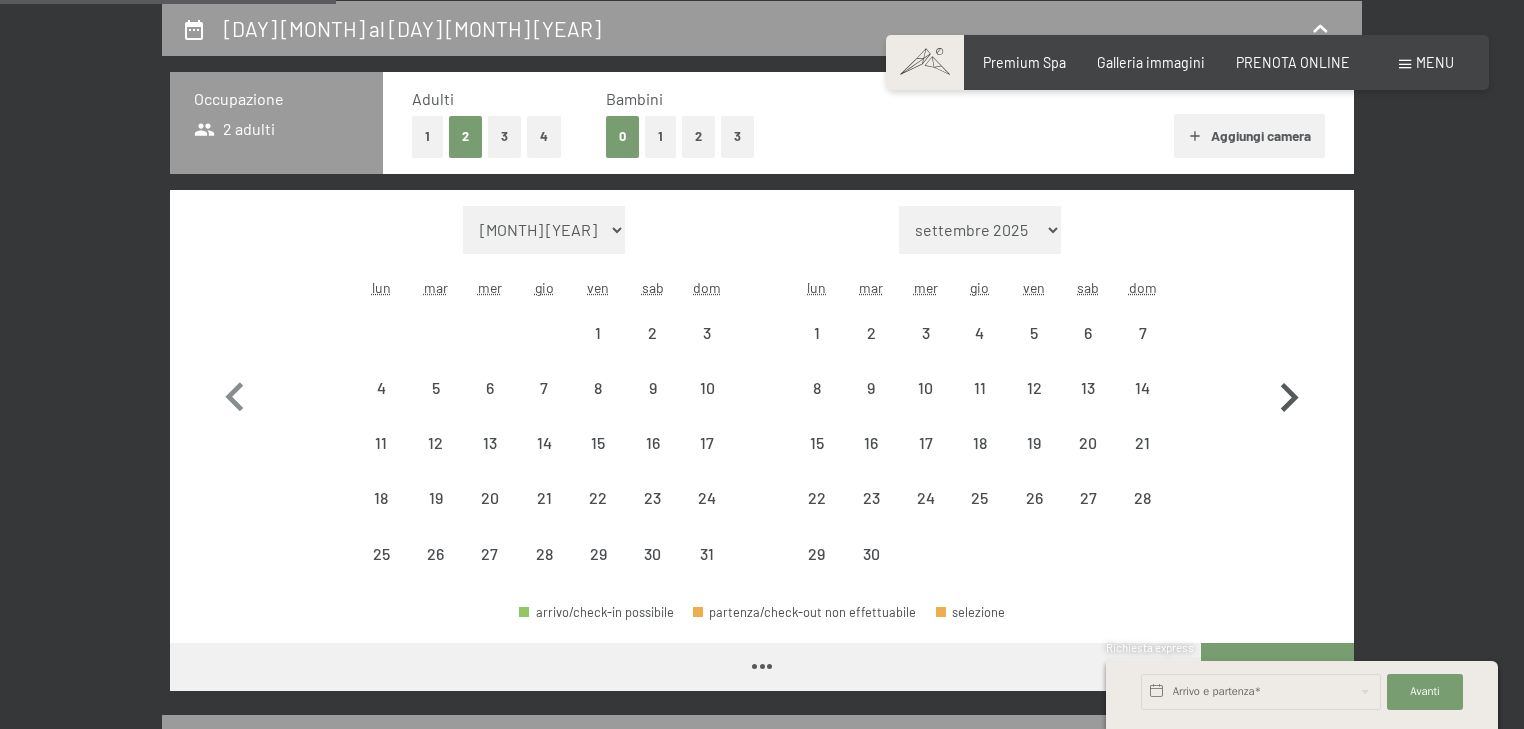 click 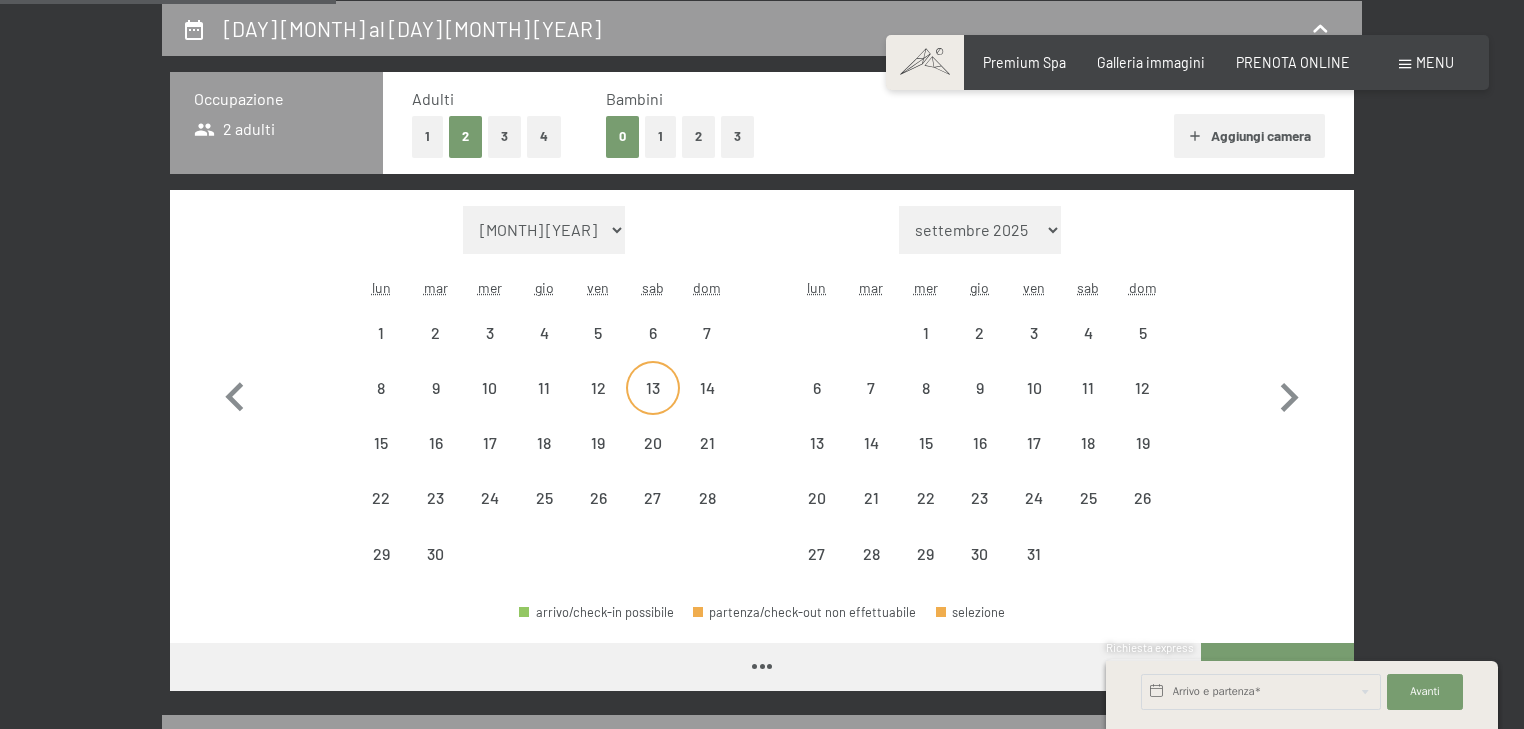 select on "[YEAR]-[MONTH]-[DAY]" 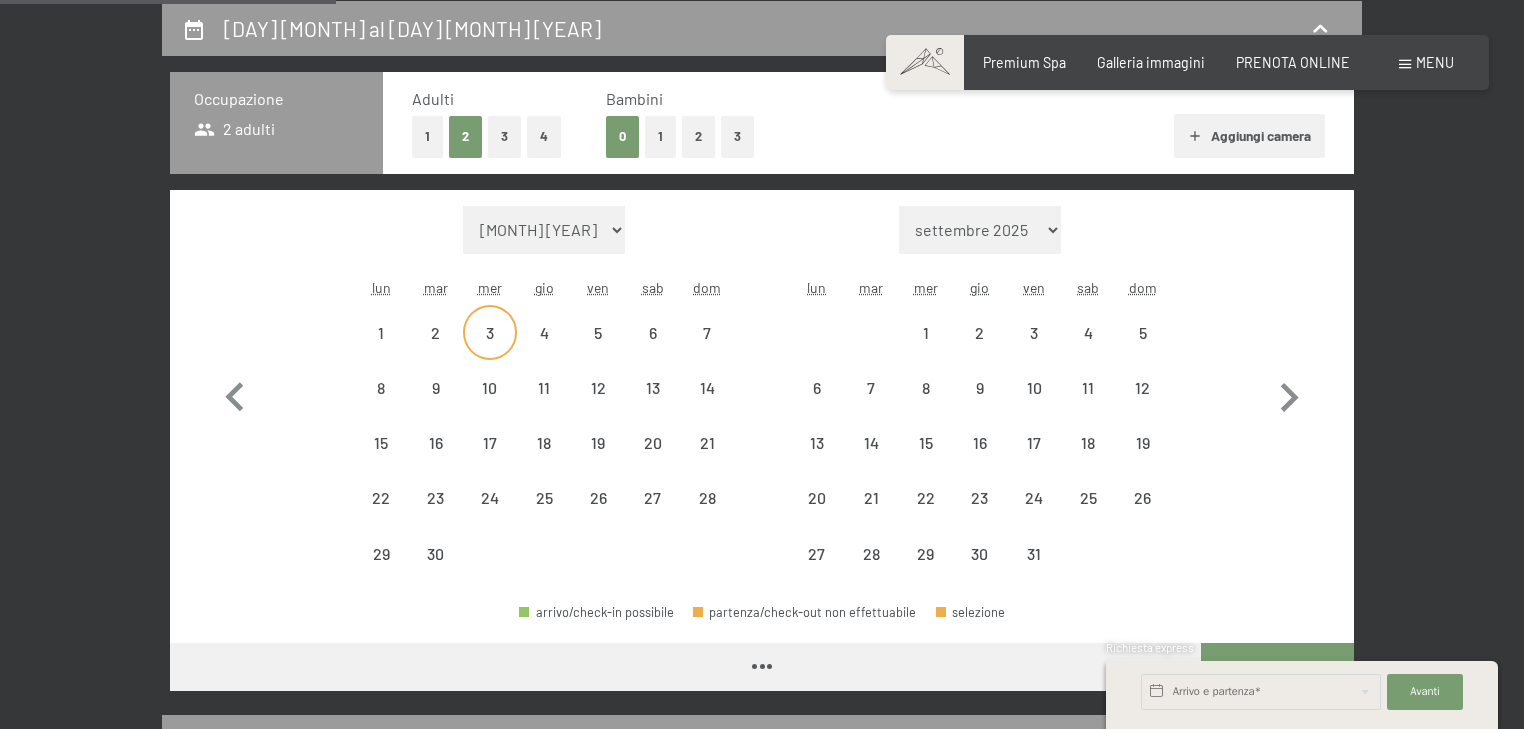 select on "[YEAR]-[MONTH]-[DAY]" 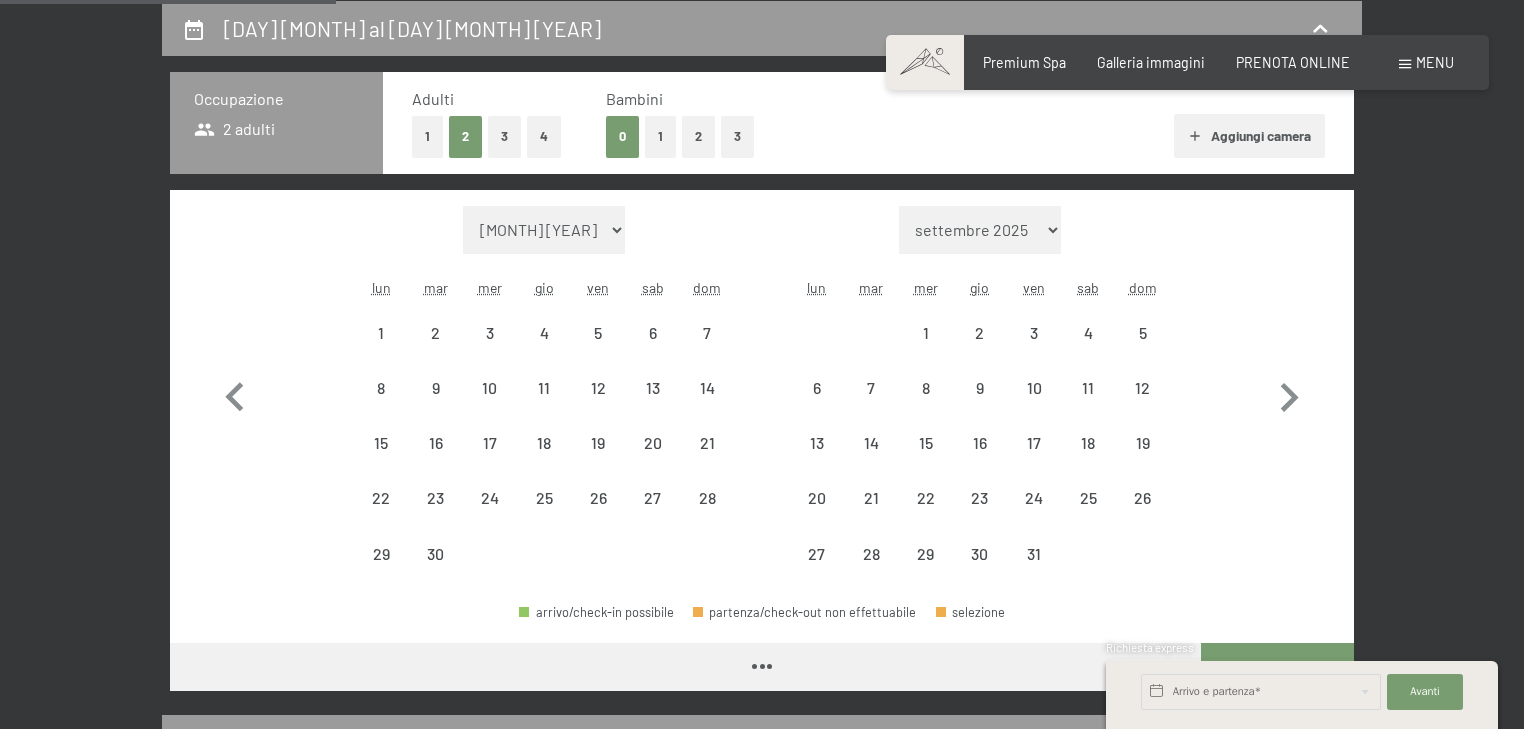 select on "[YEAR]-[MONTH]-[DAY]" 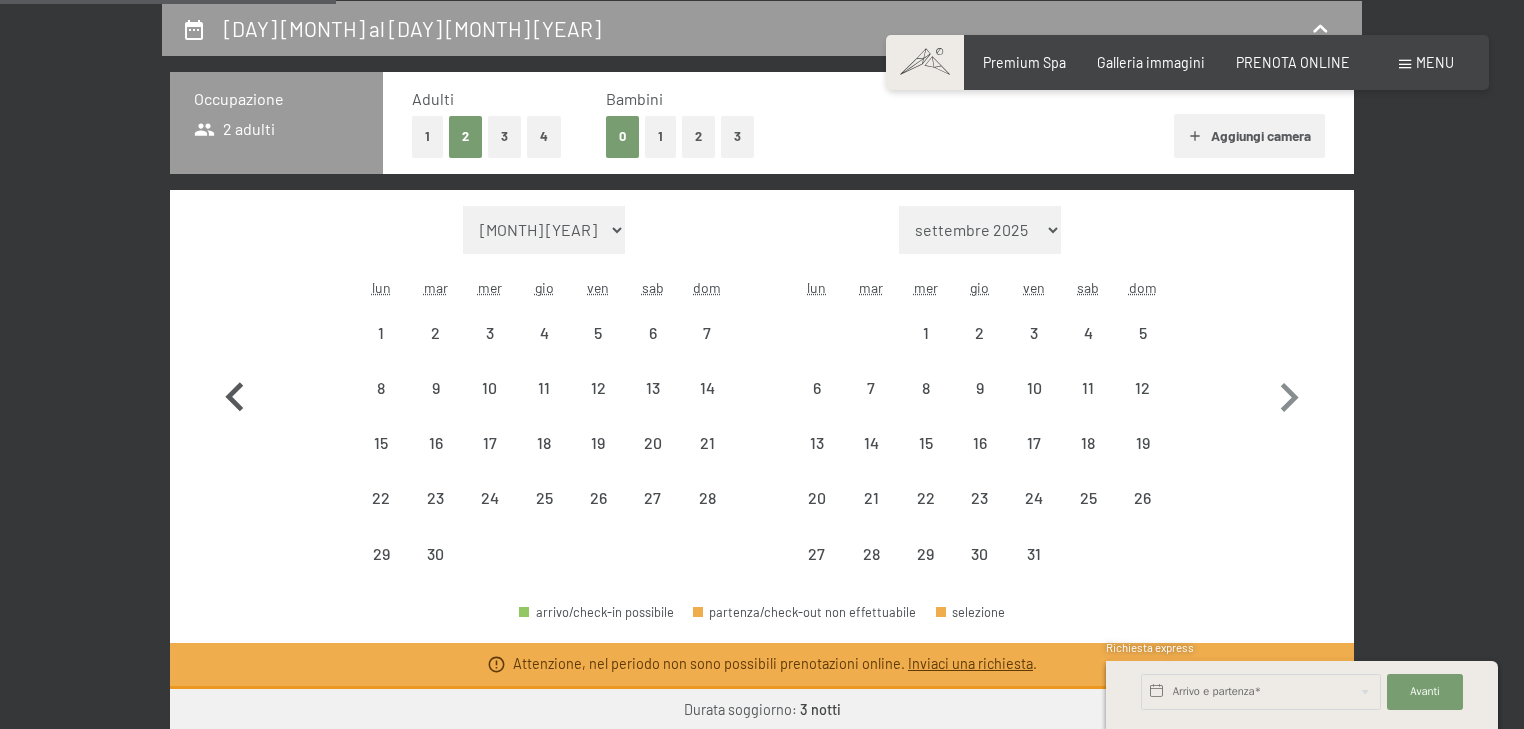 click 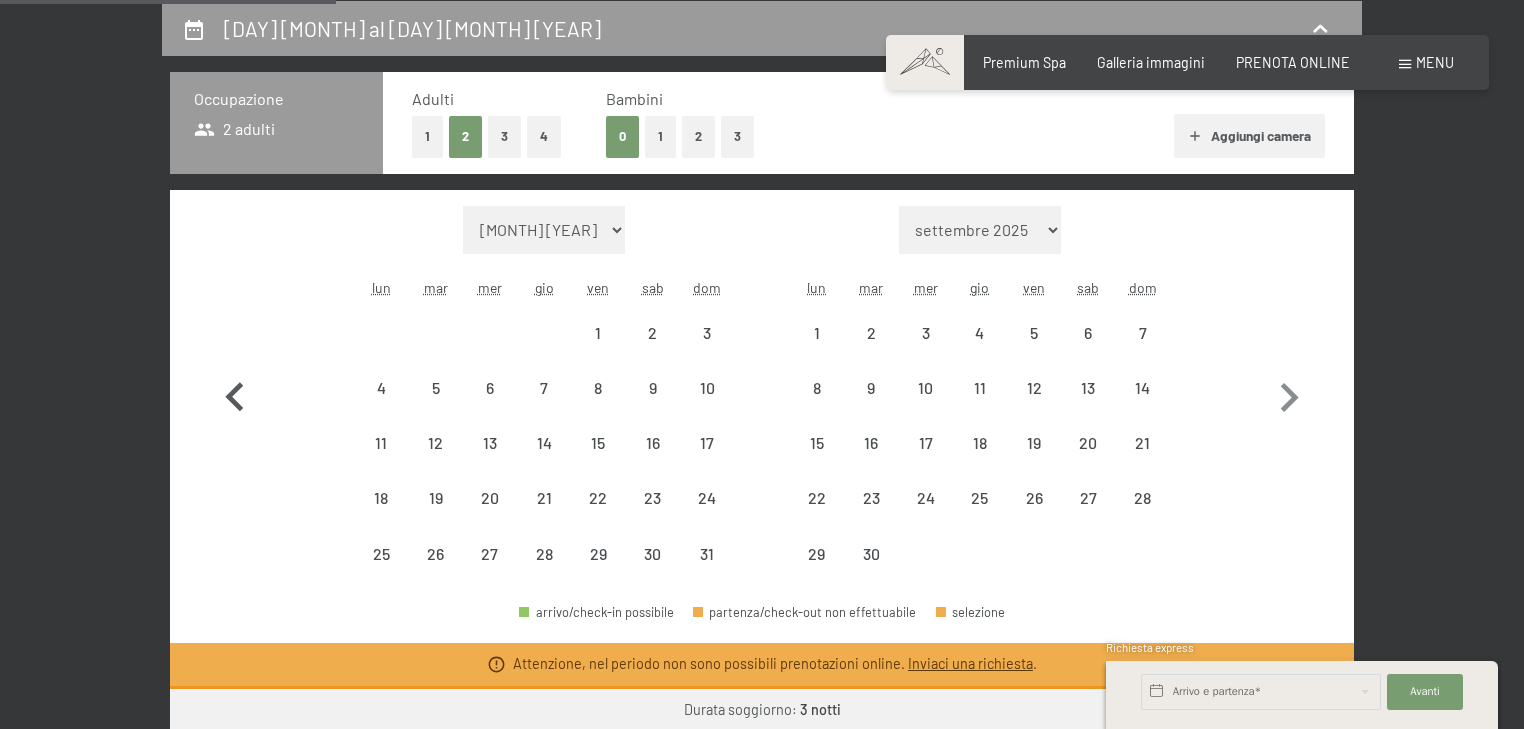 click 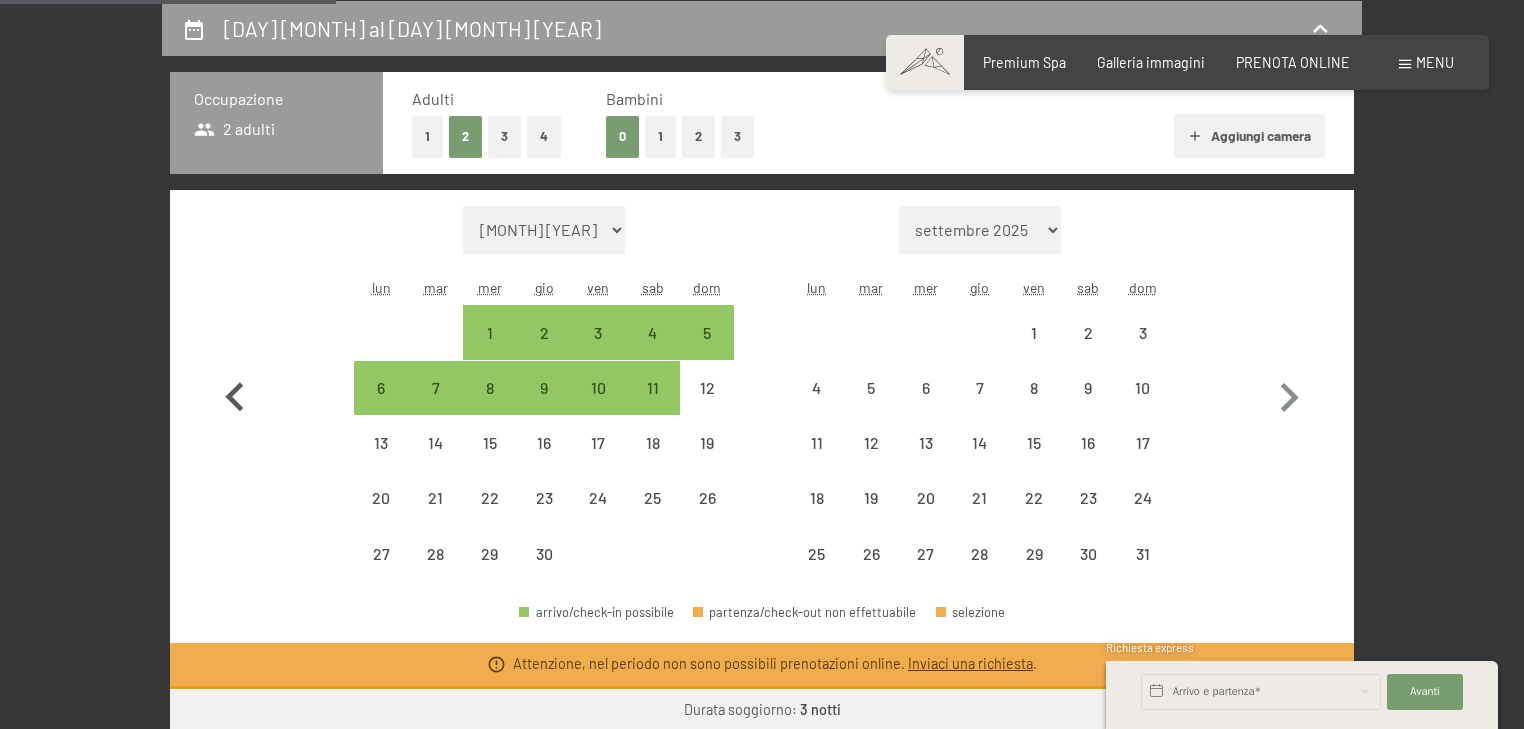 click 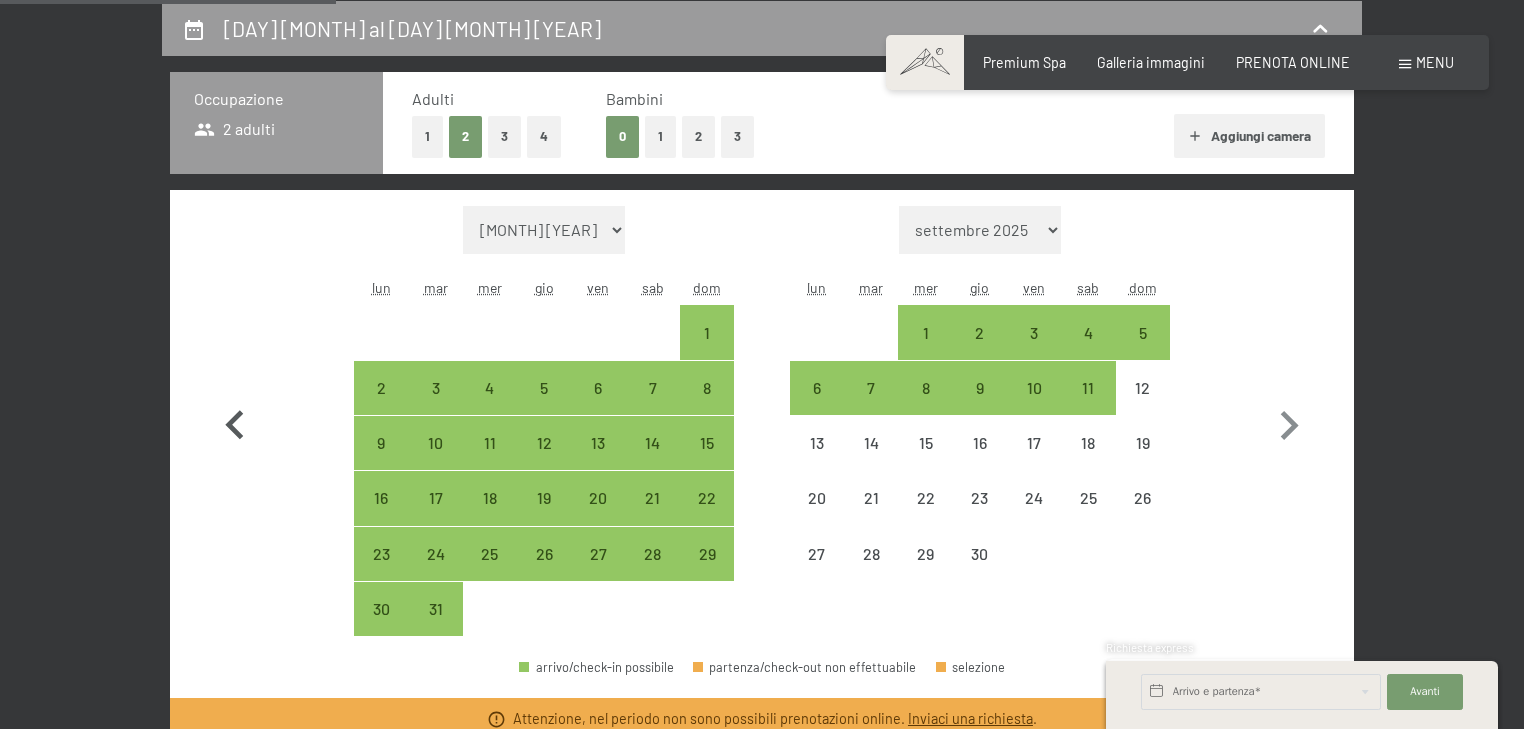 click 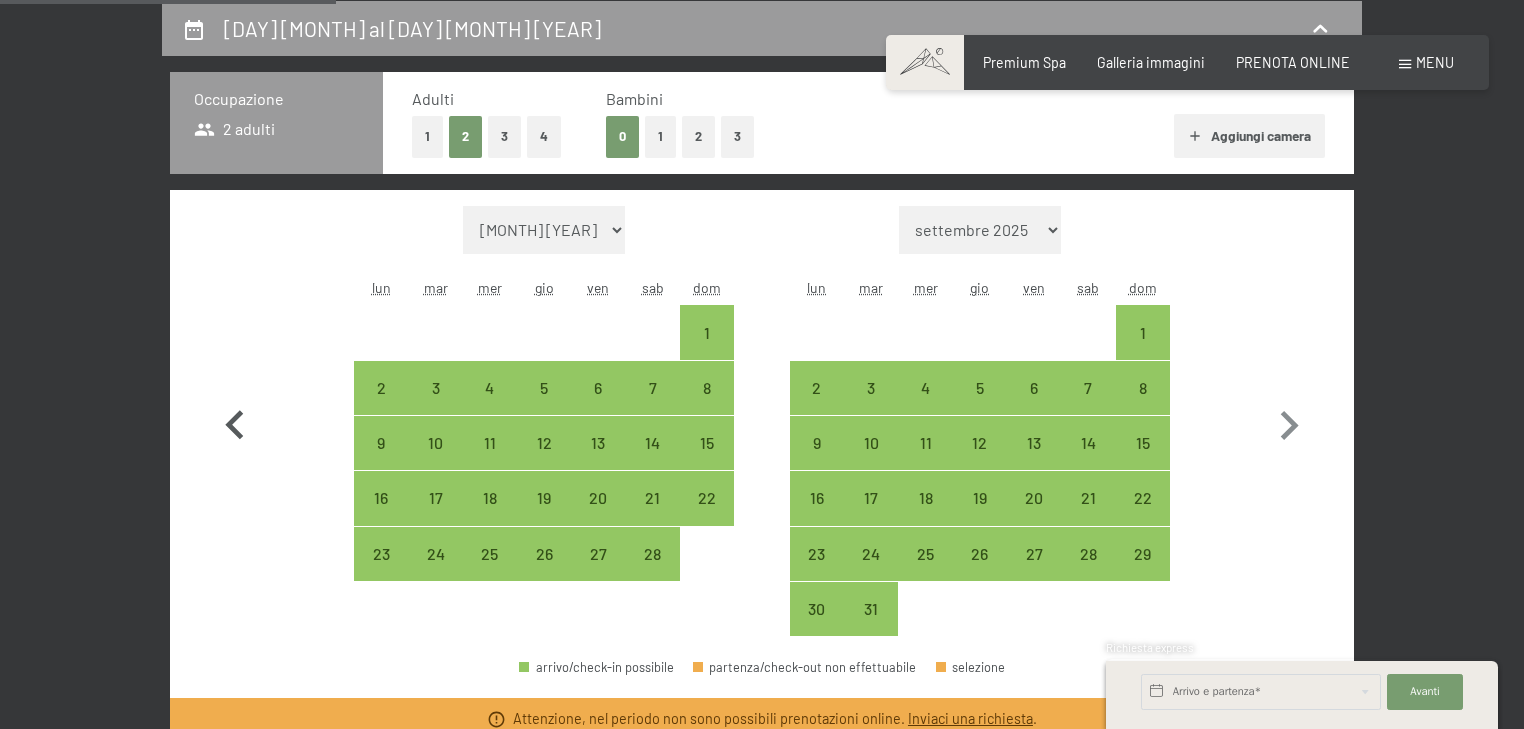 click 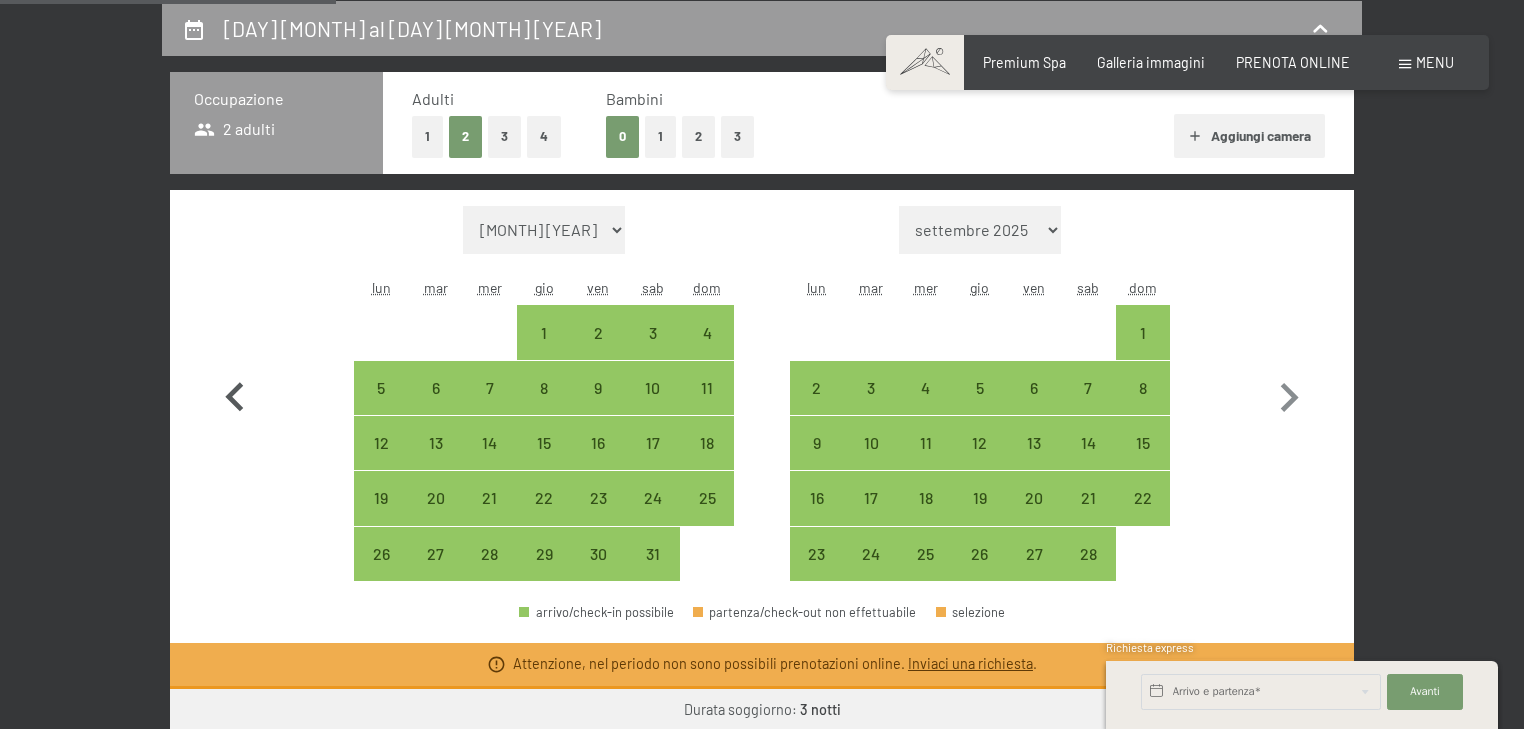click 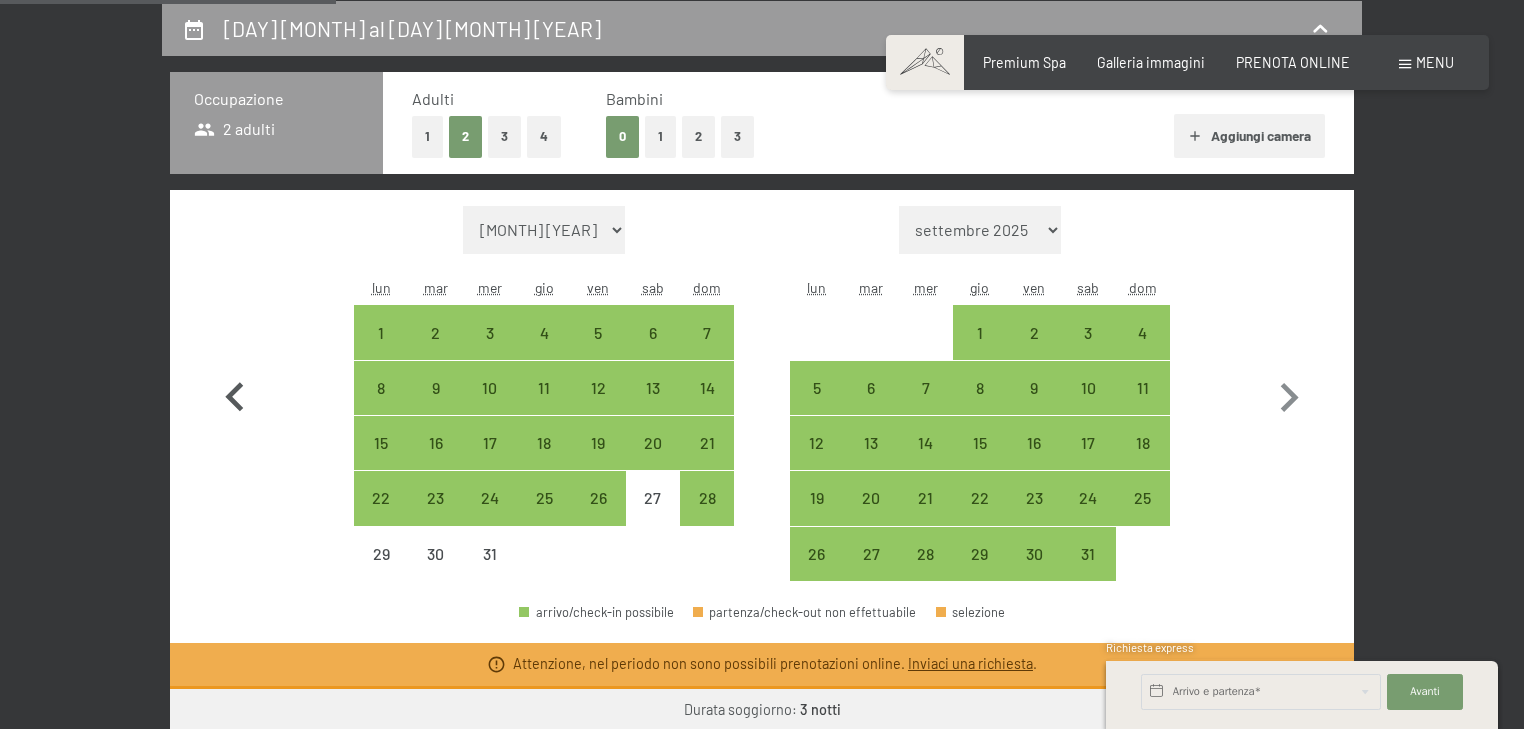click 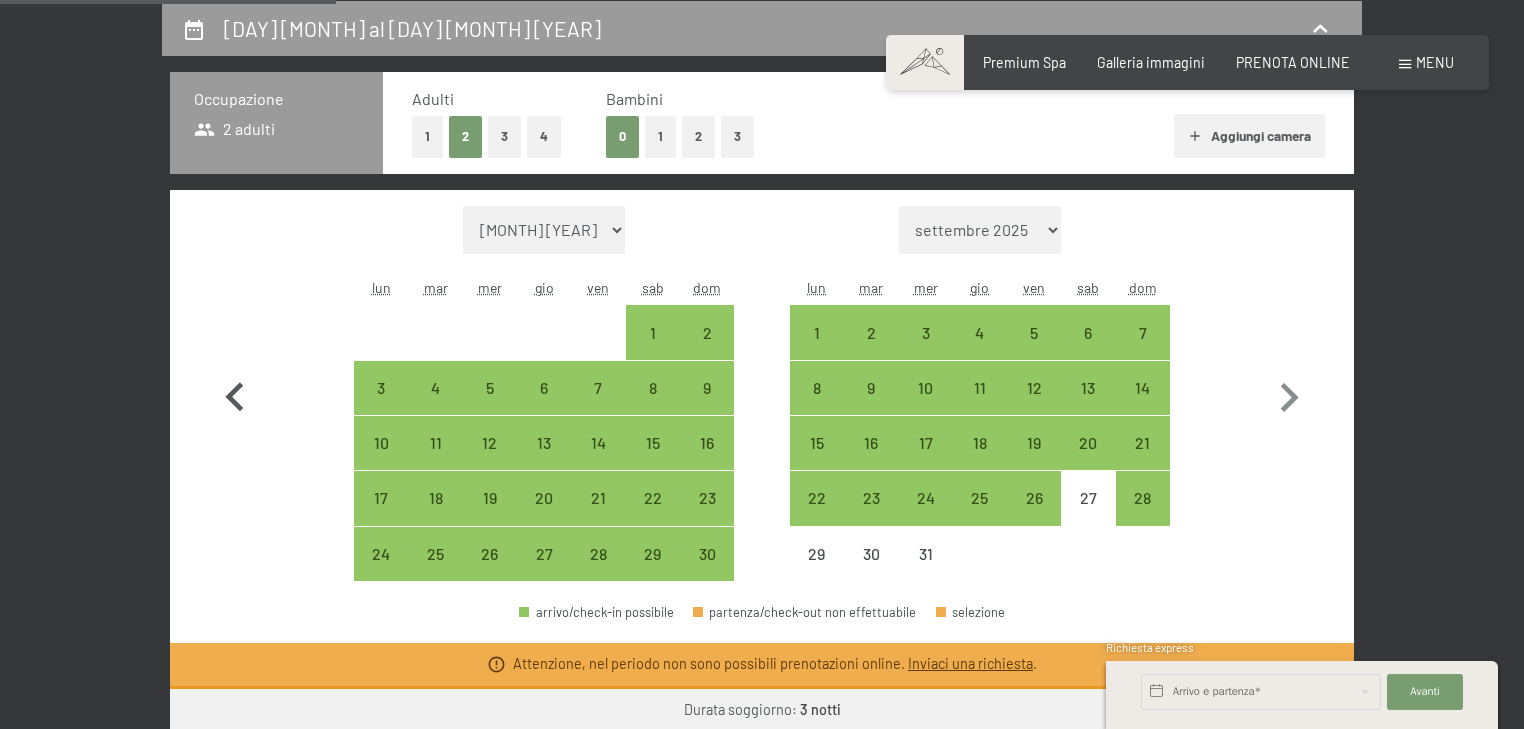 click 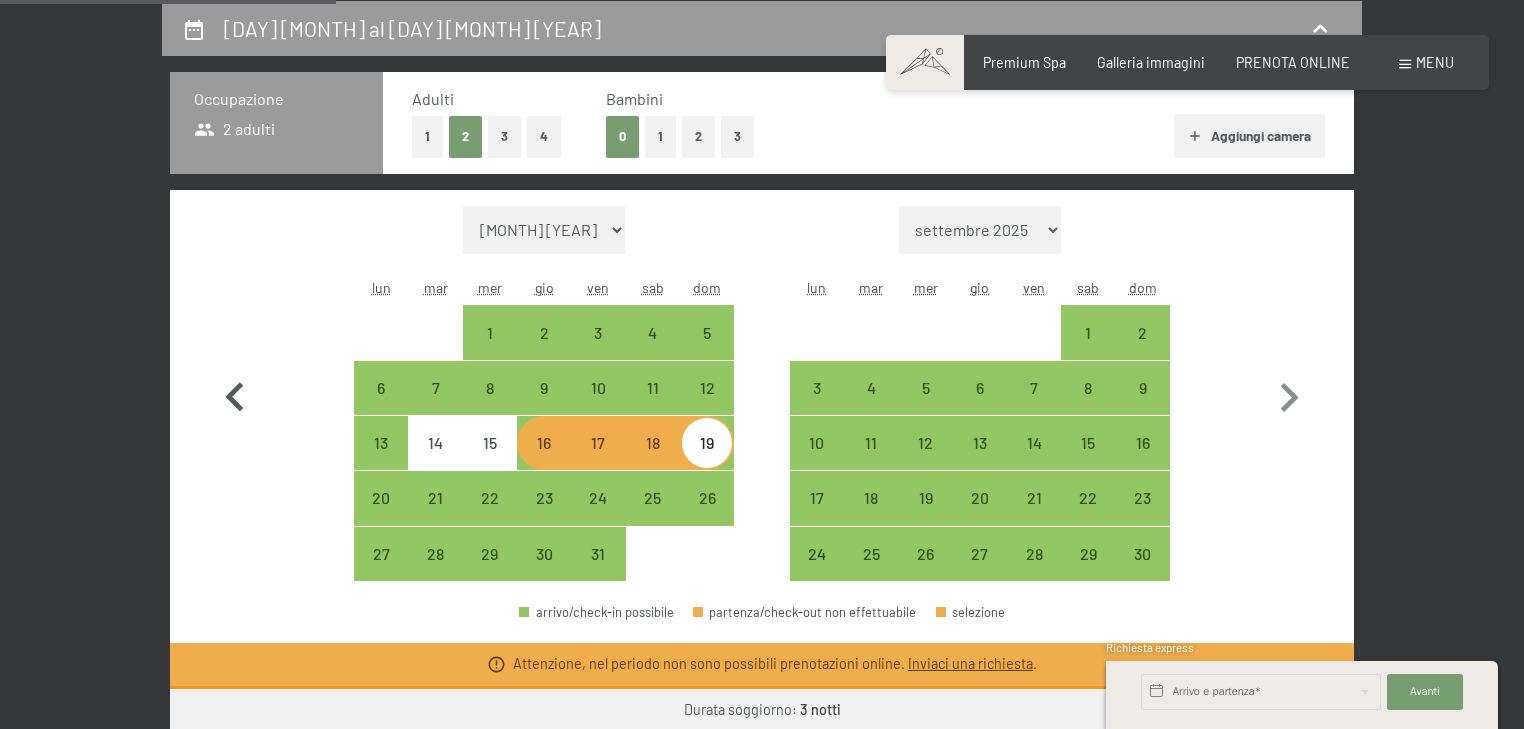 click 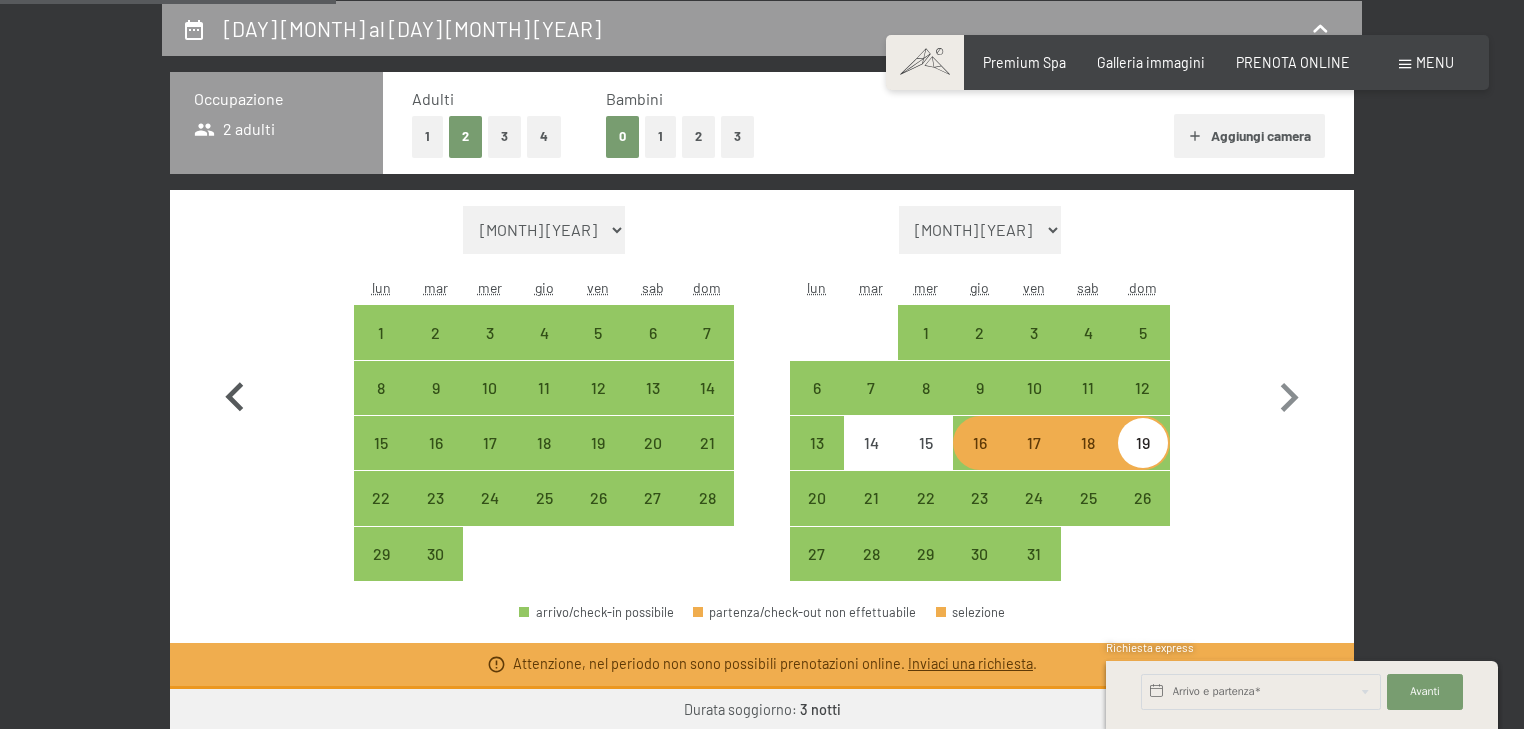 click 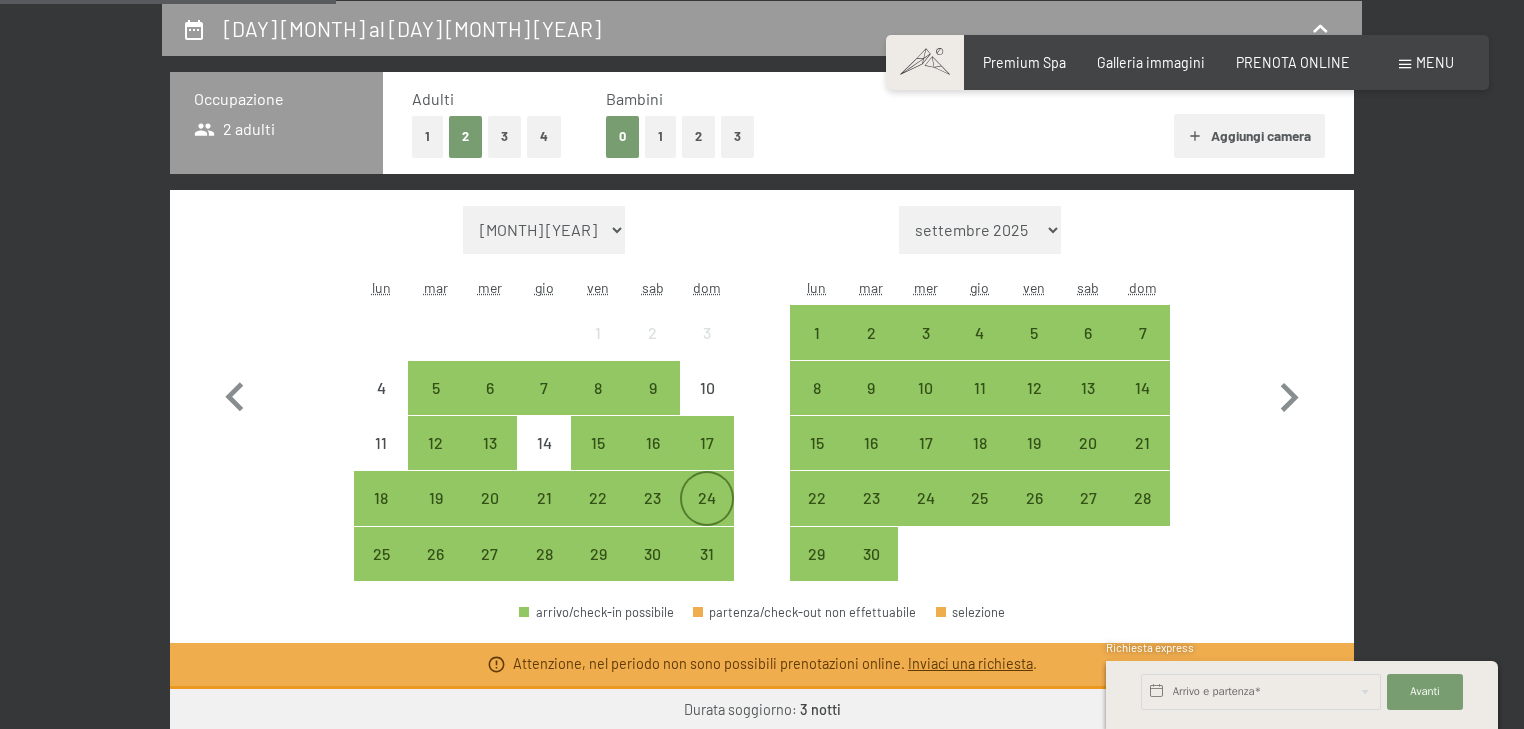 click on "24" at bounding box center (707, 515) 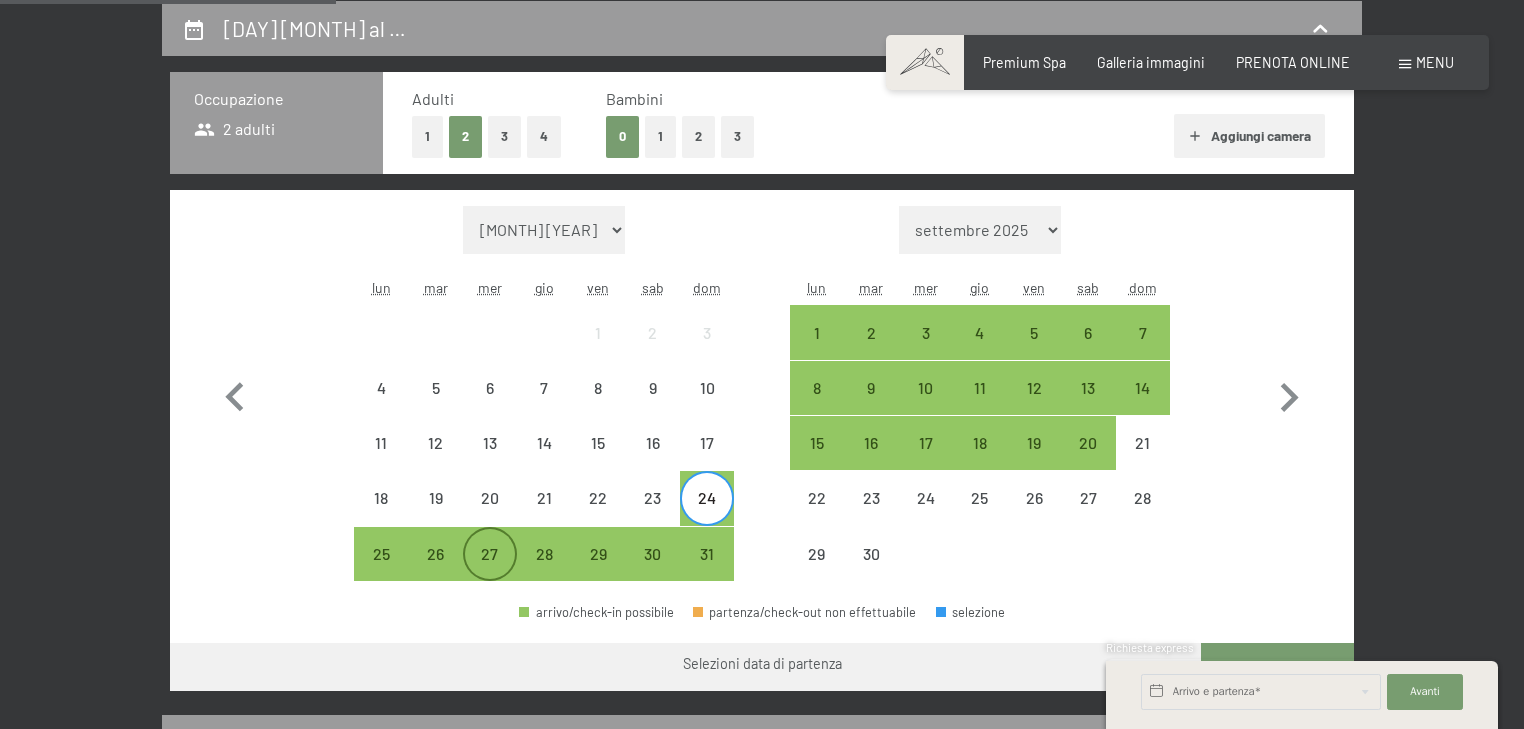 click on "27" at bounding box center (490, 571) 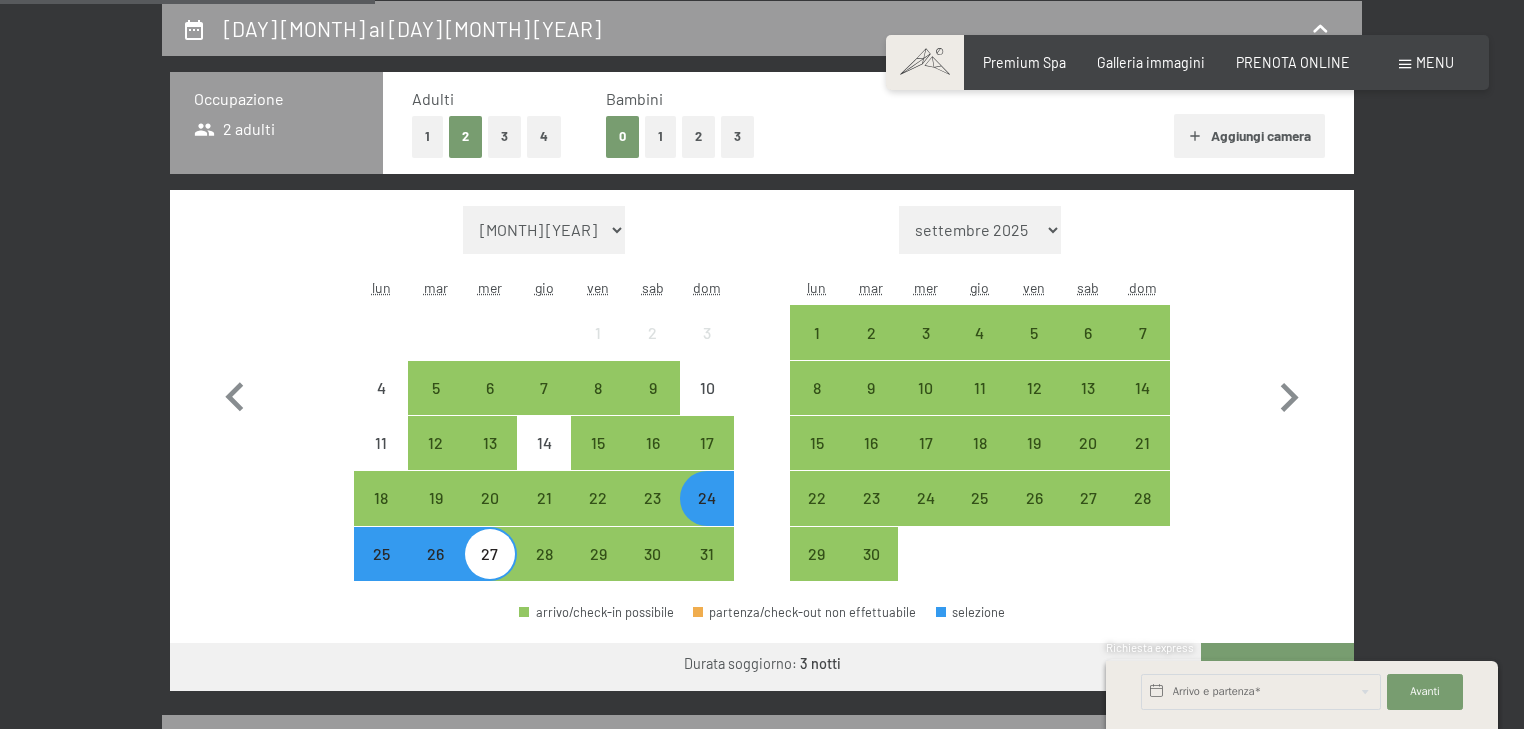 scroll, scrollTop: 700, scrollLeft: 0, axis: vertical 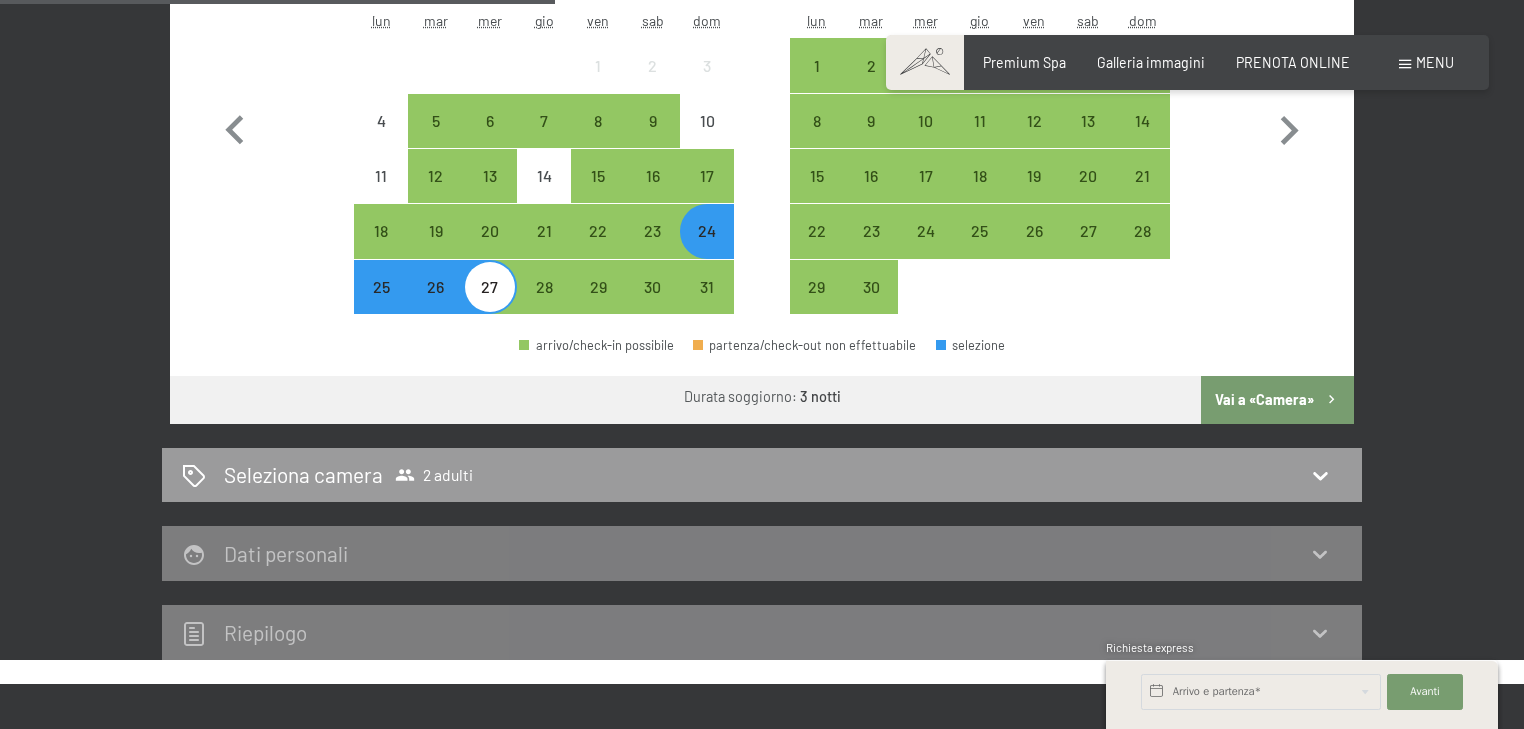 click on "Vai a «Camera»" at bounding box center (1277, 400) 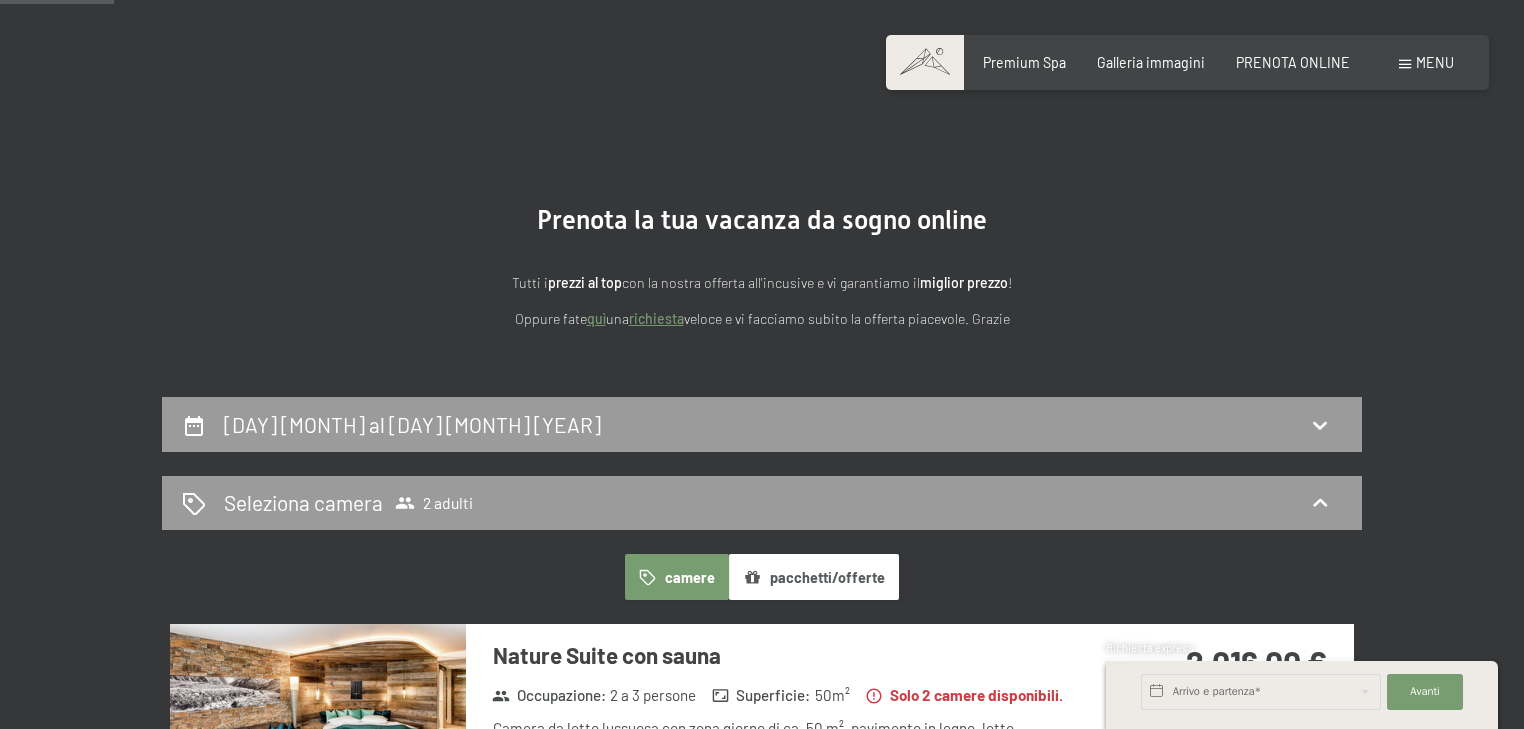 scroll, scrollTop: 0, scrollLeft: 0, axis: both 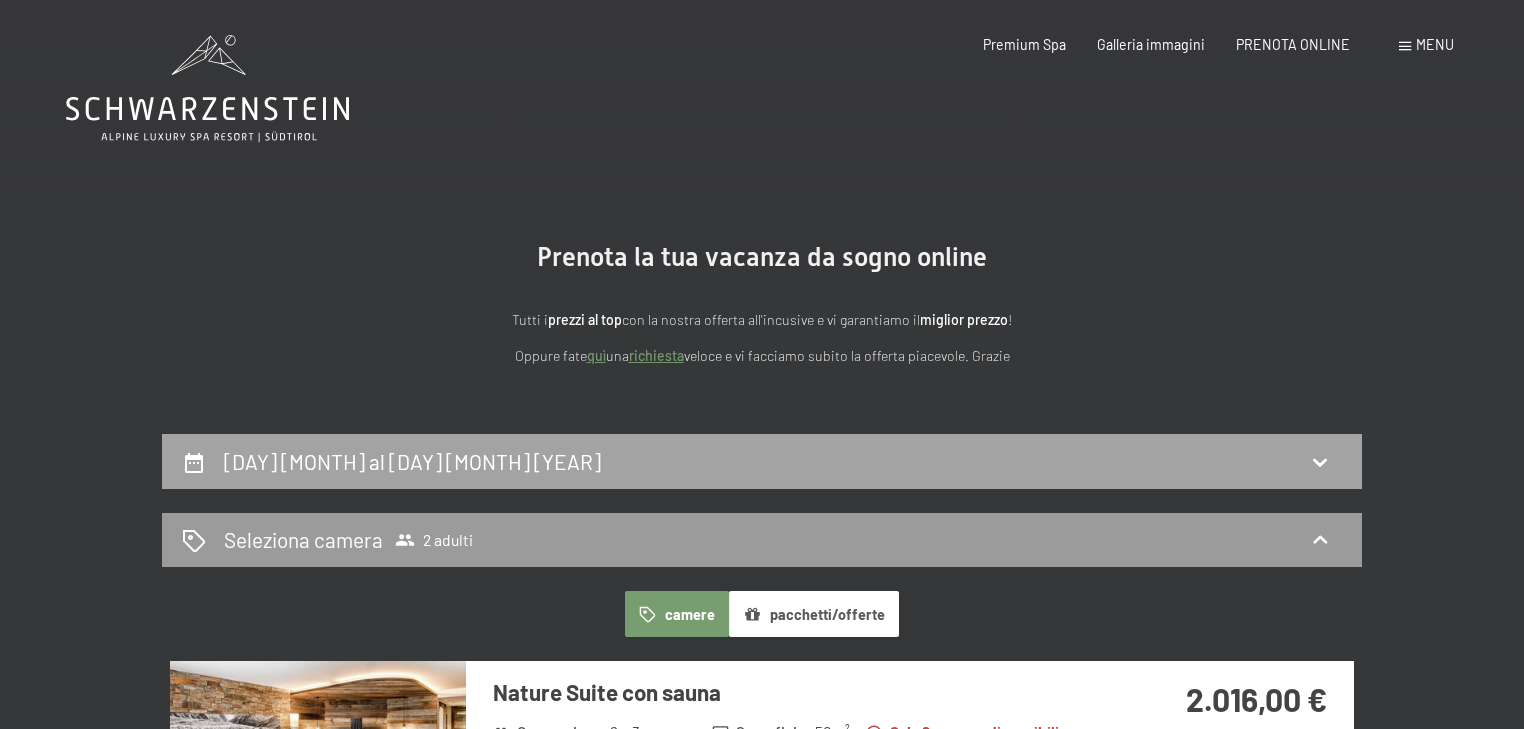 click on "[DAY] [MONTH] al [DAY] [MONTH] [YEAR]" at bounding box center [762, 461] 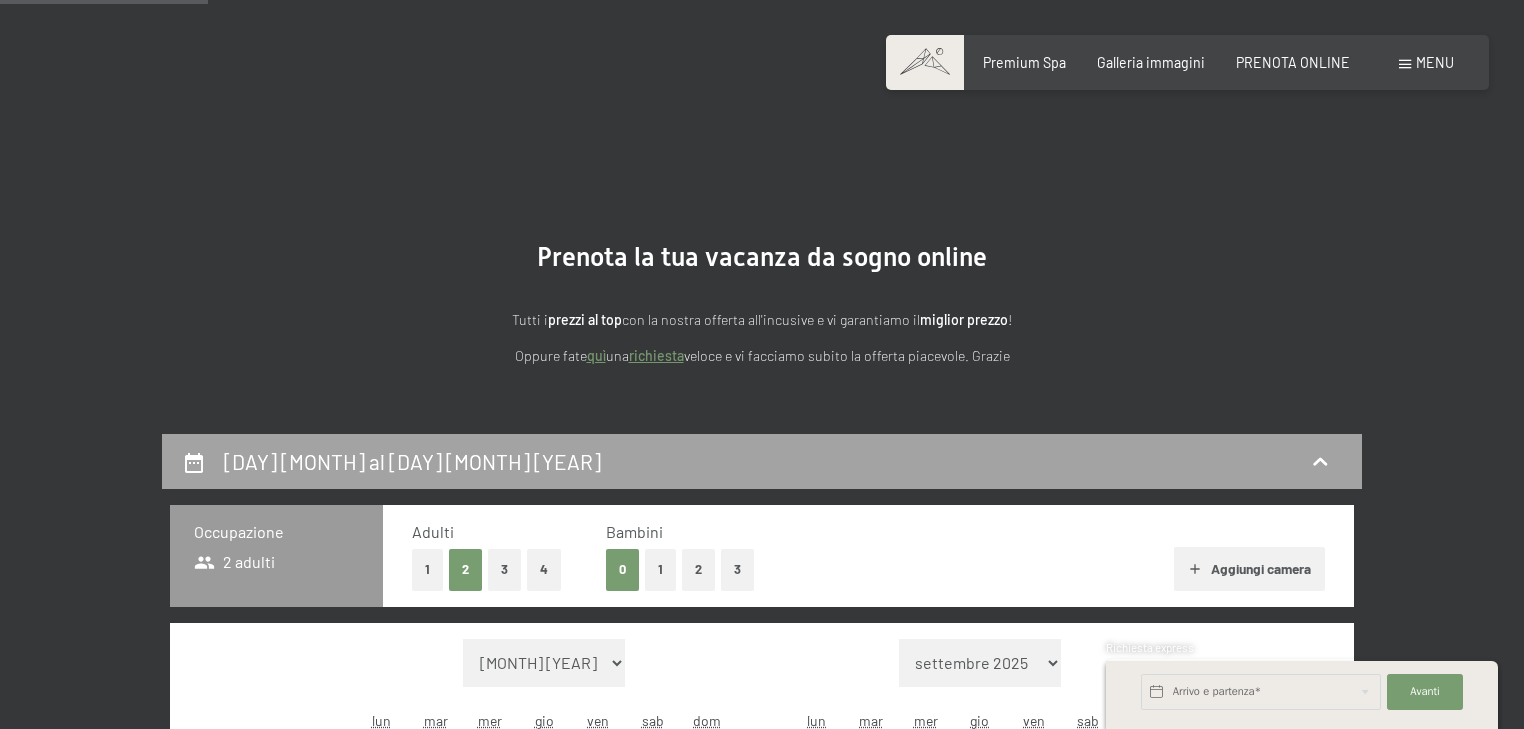 scroll, scrollTop: 433, scrollLeft: 0, axis: vertical 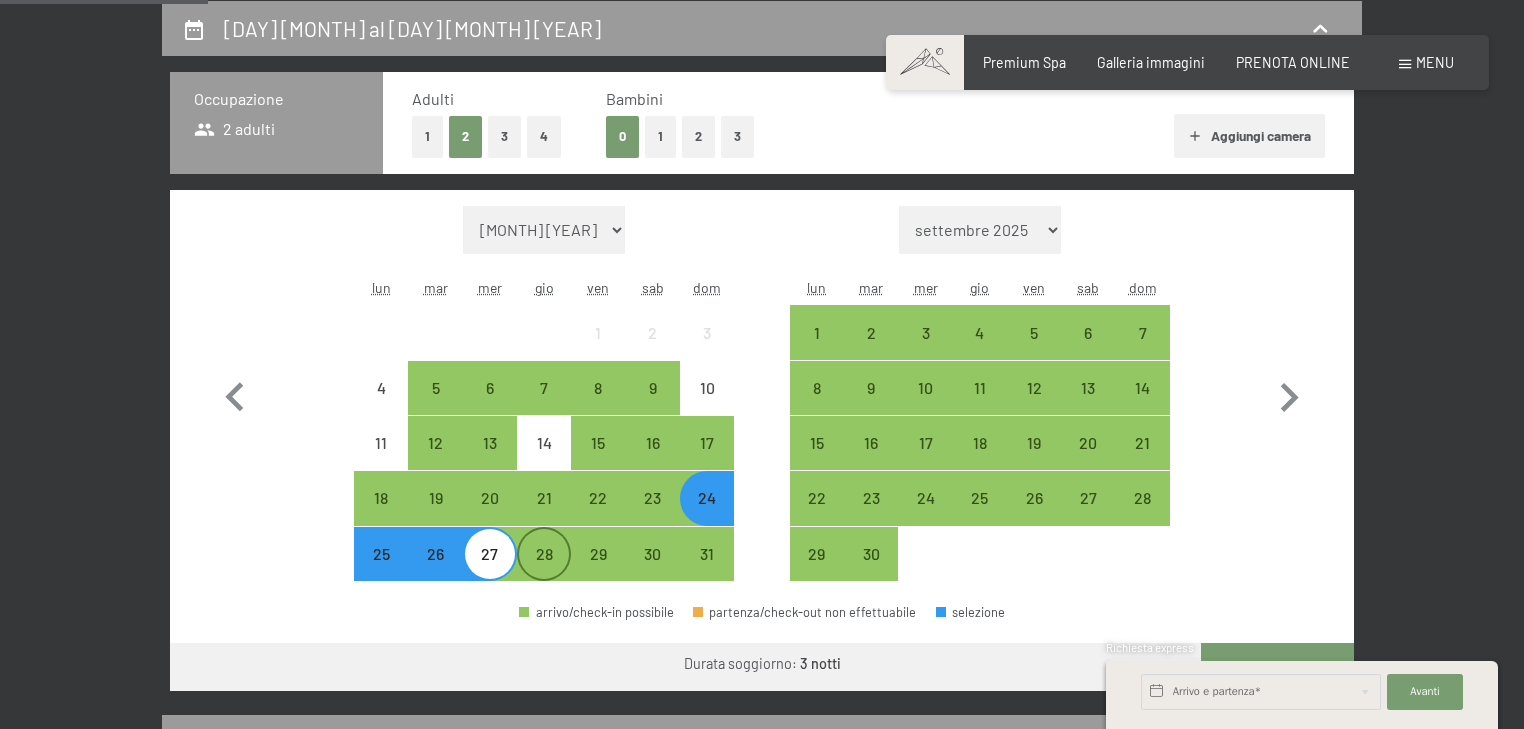 click on "28" at bounding box center [544, 571] 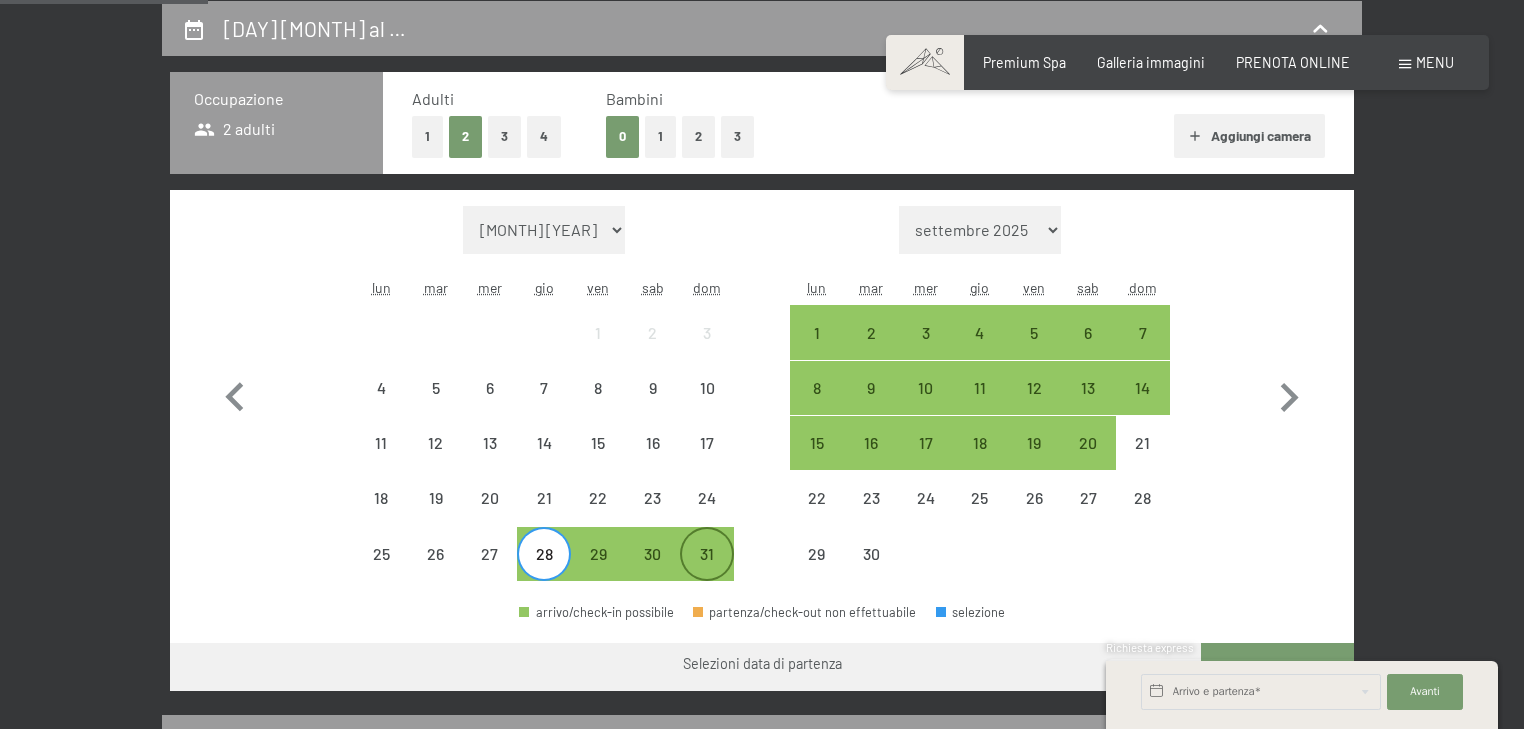 click on "31" at bounding box center [707, 571] 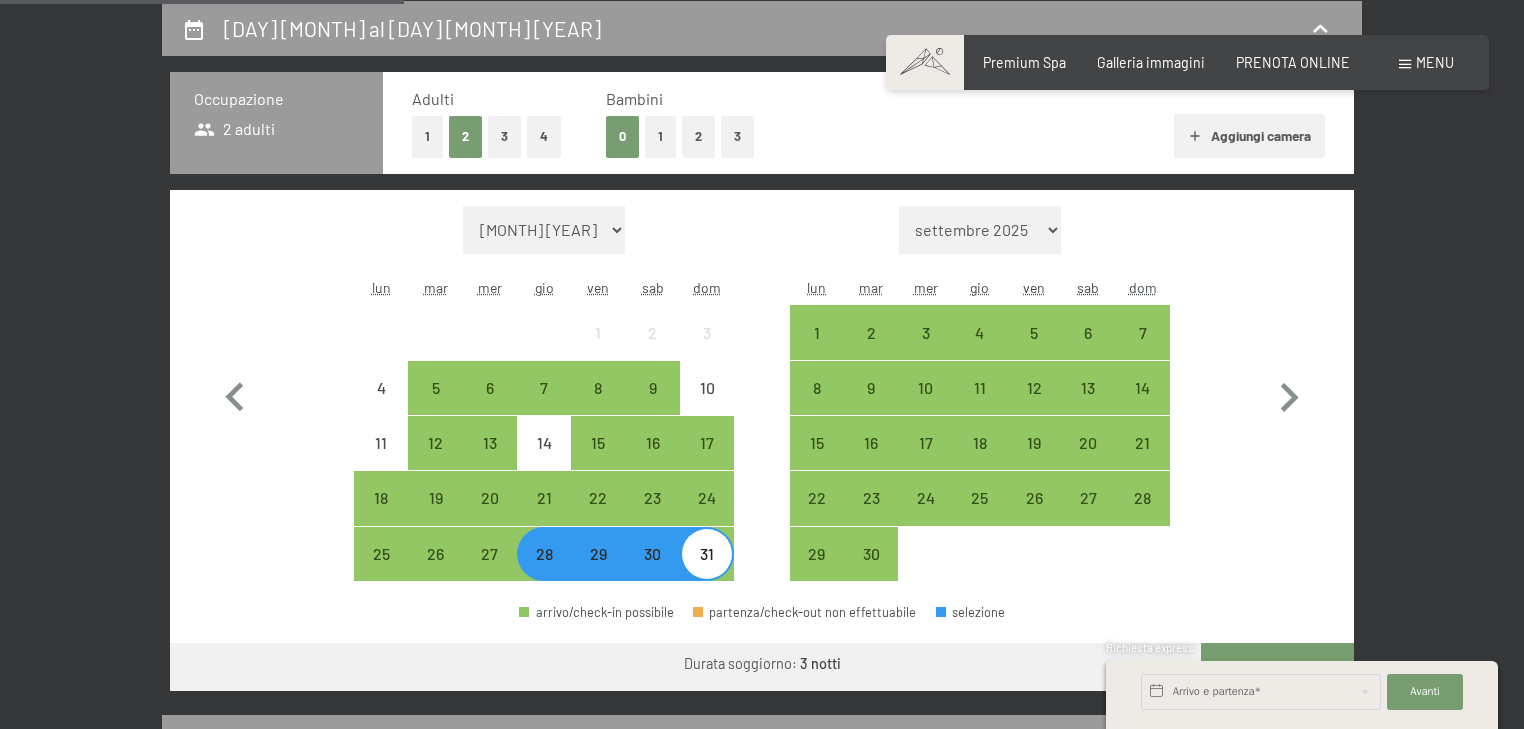 scroll, scrollTop: 833, scrollLeft: 0, axis: vertical 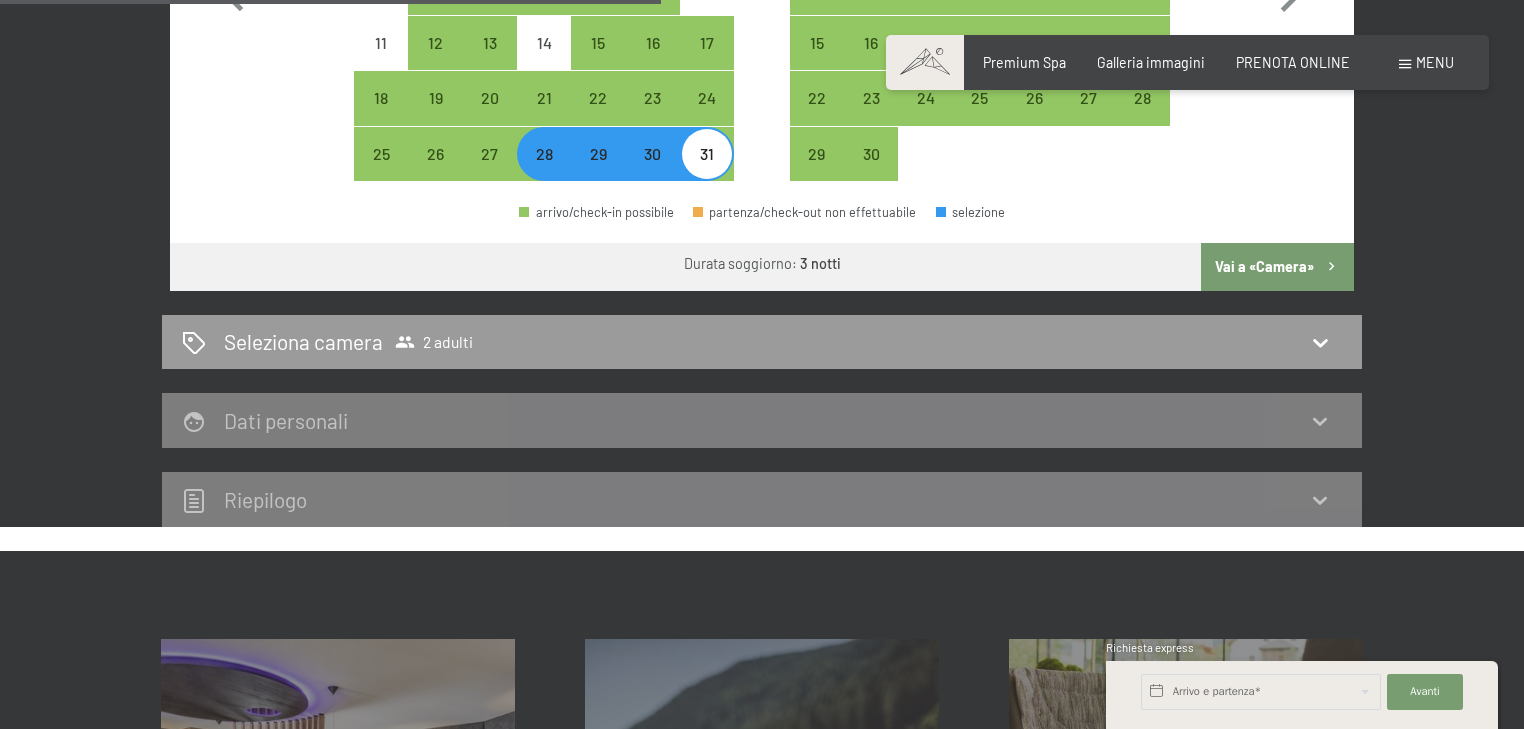 click on "Vai a «Camera»" at bounding box center [1277, 267] 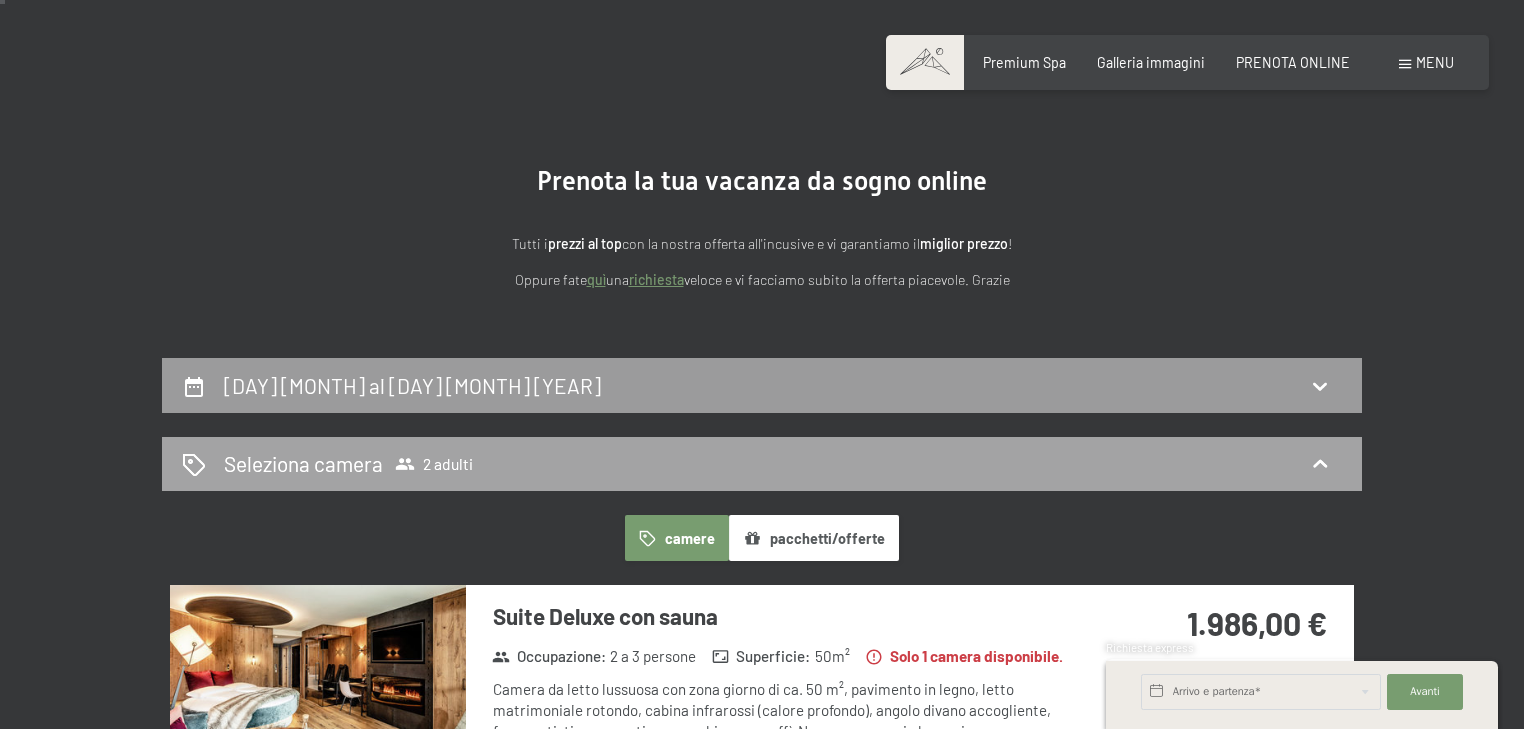 scroll, scrollTop: 0, scrollLeft: 0, axis: both 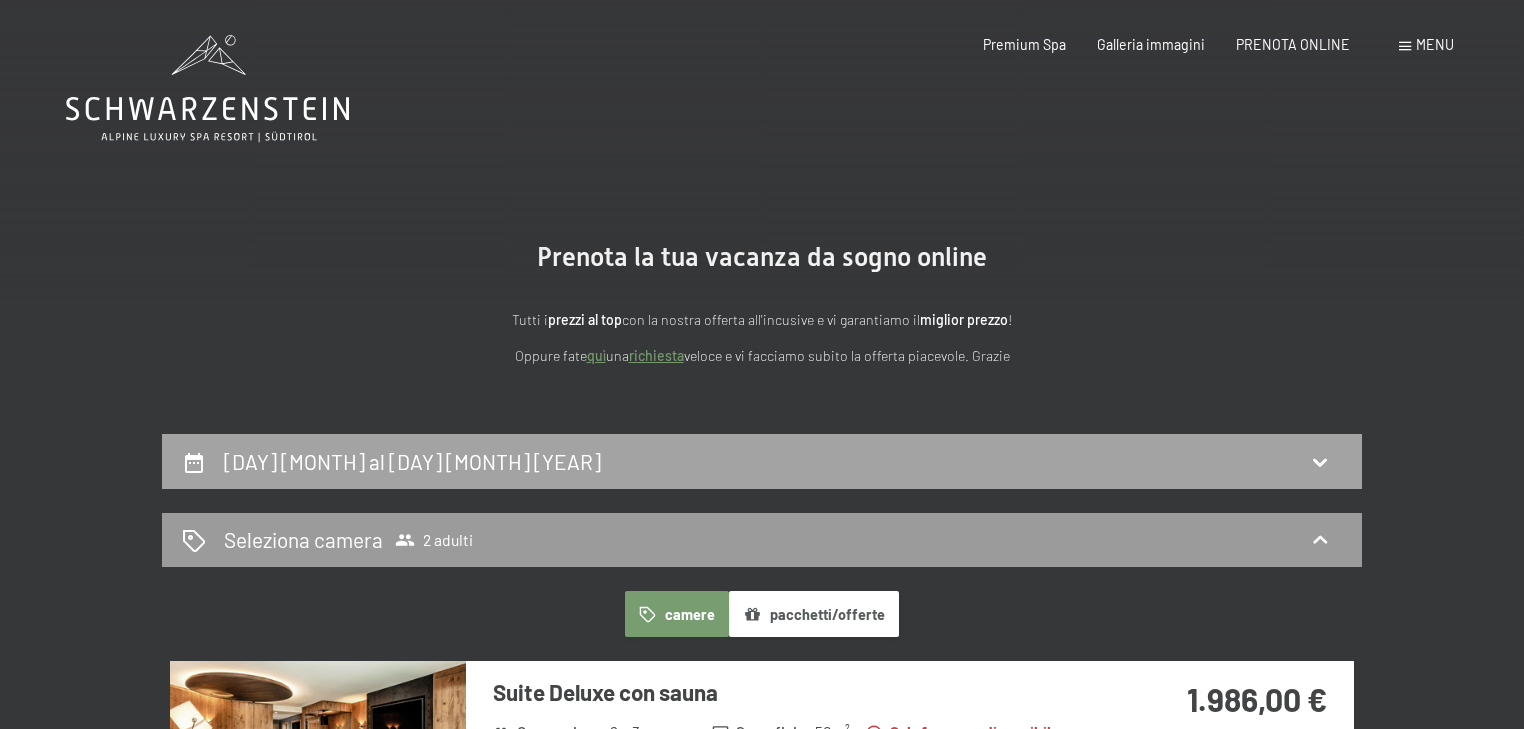 click on "[DAY] [MONTH] al [DAY] [MONTH] [YEAR]" at bounding box center (762, 461) 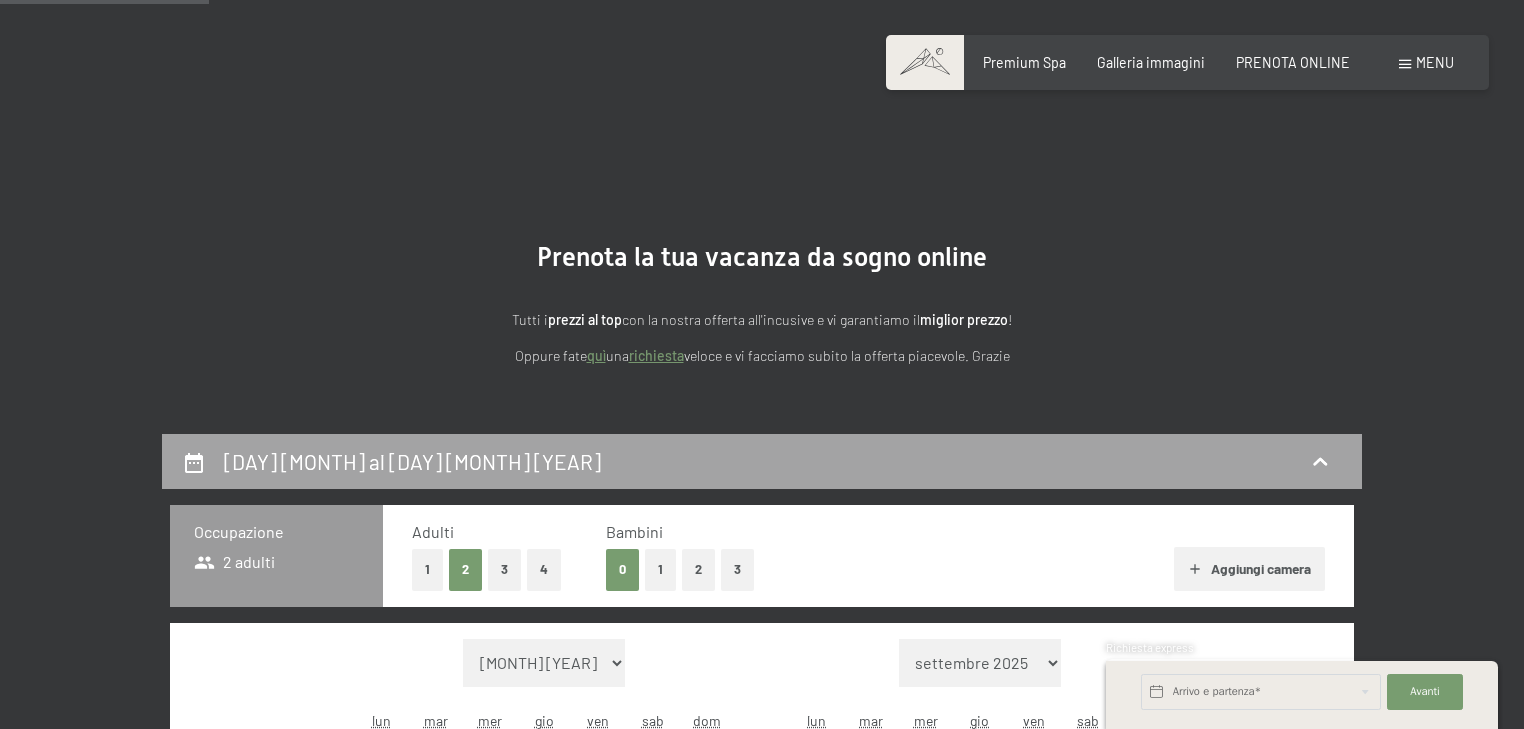 scroll, scrollTop: 433, scrollLeft: 0, axis: vertical 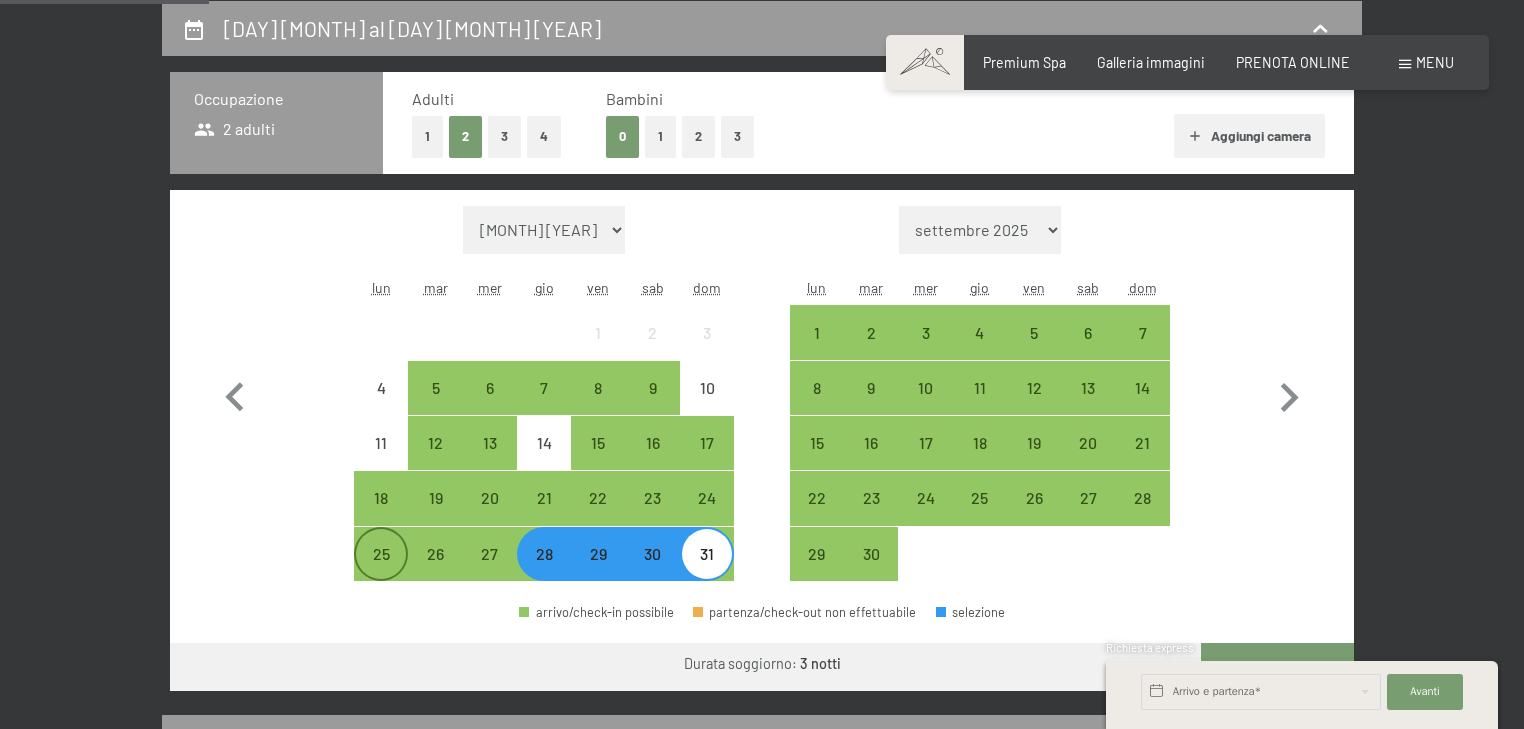 click on "25" at bounding box center (381, 571) 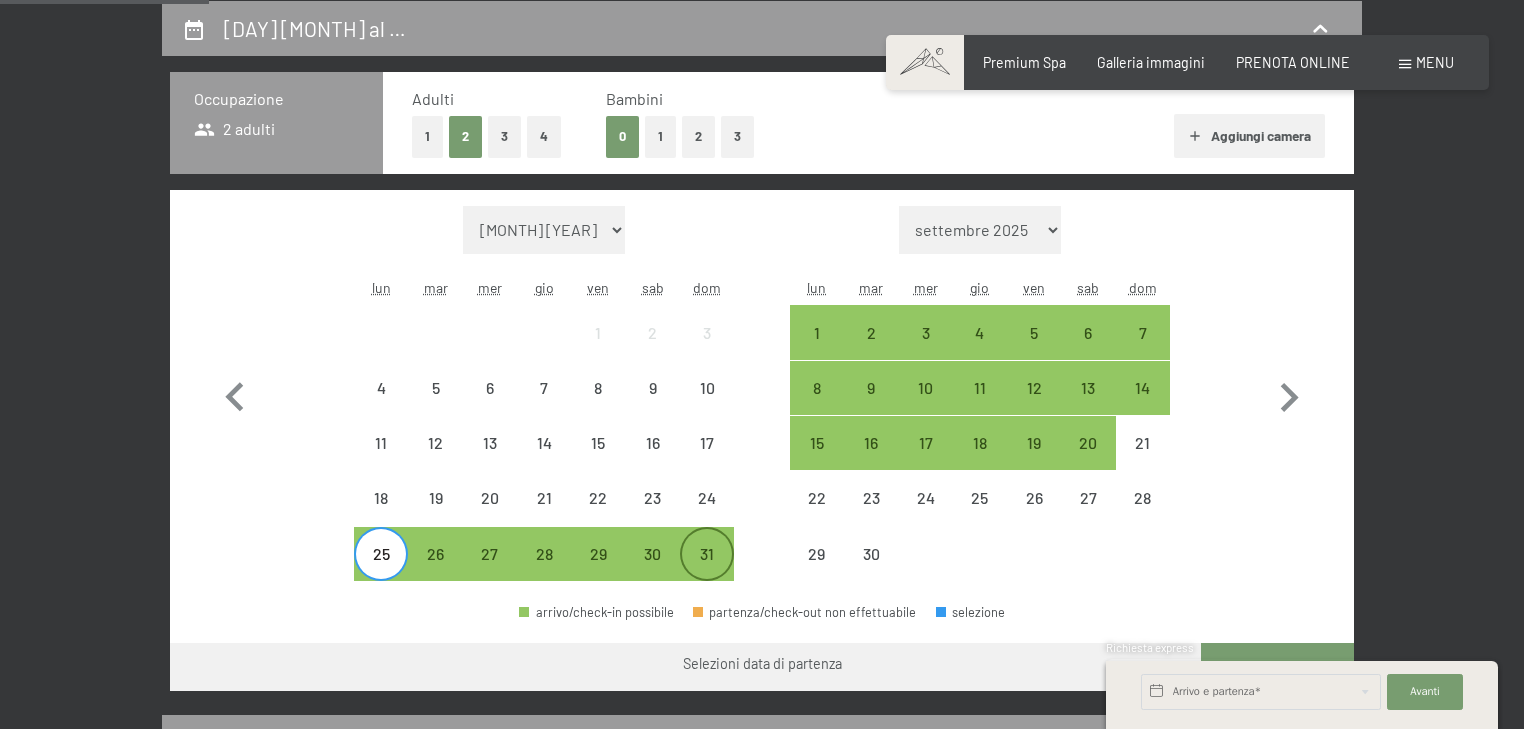 click on "31" at bounding box center [707, 571] 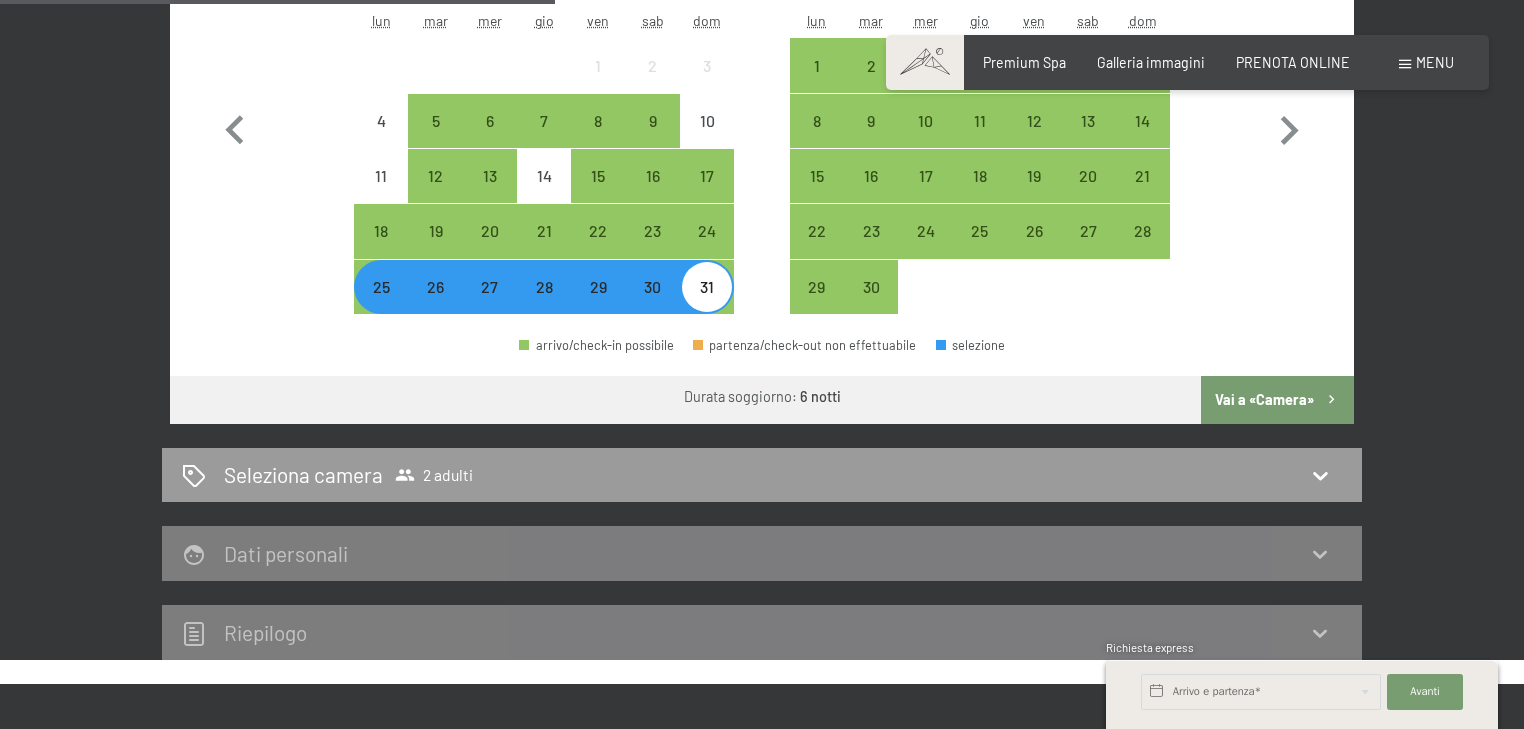 click on "Vai a «Camera»" at bounding box center (1277, 400) 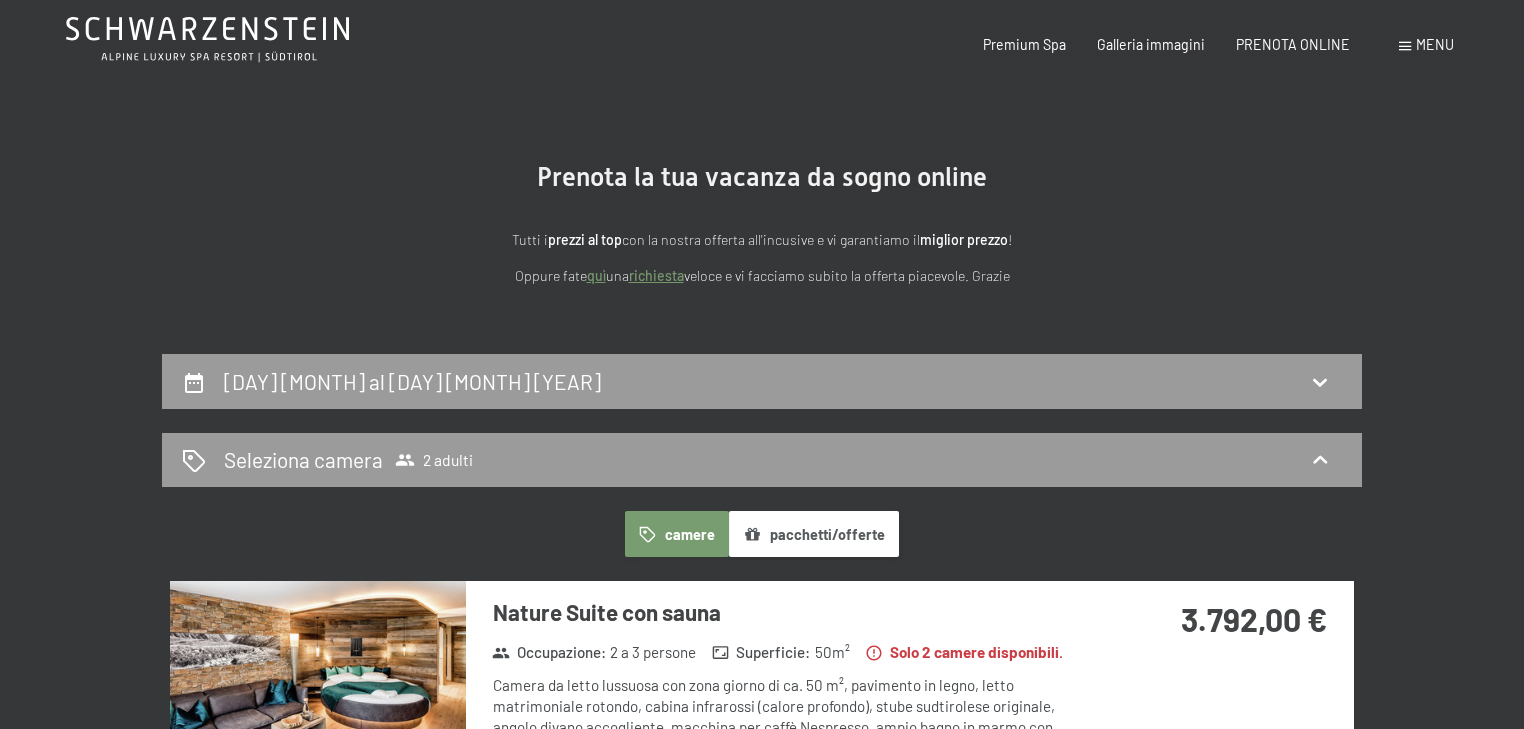 scroll, scrollTop: 0, scrollLeft: 0, axis: both 